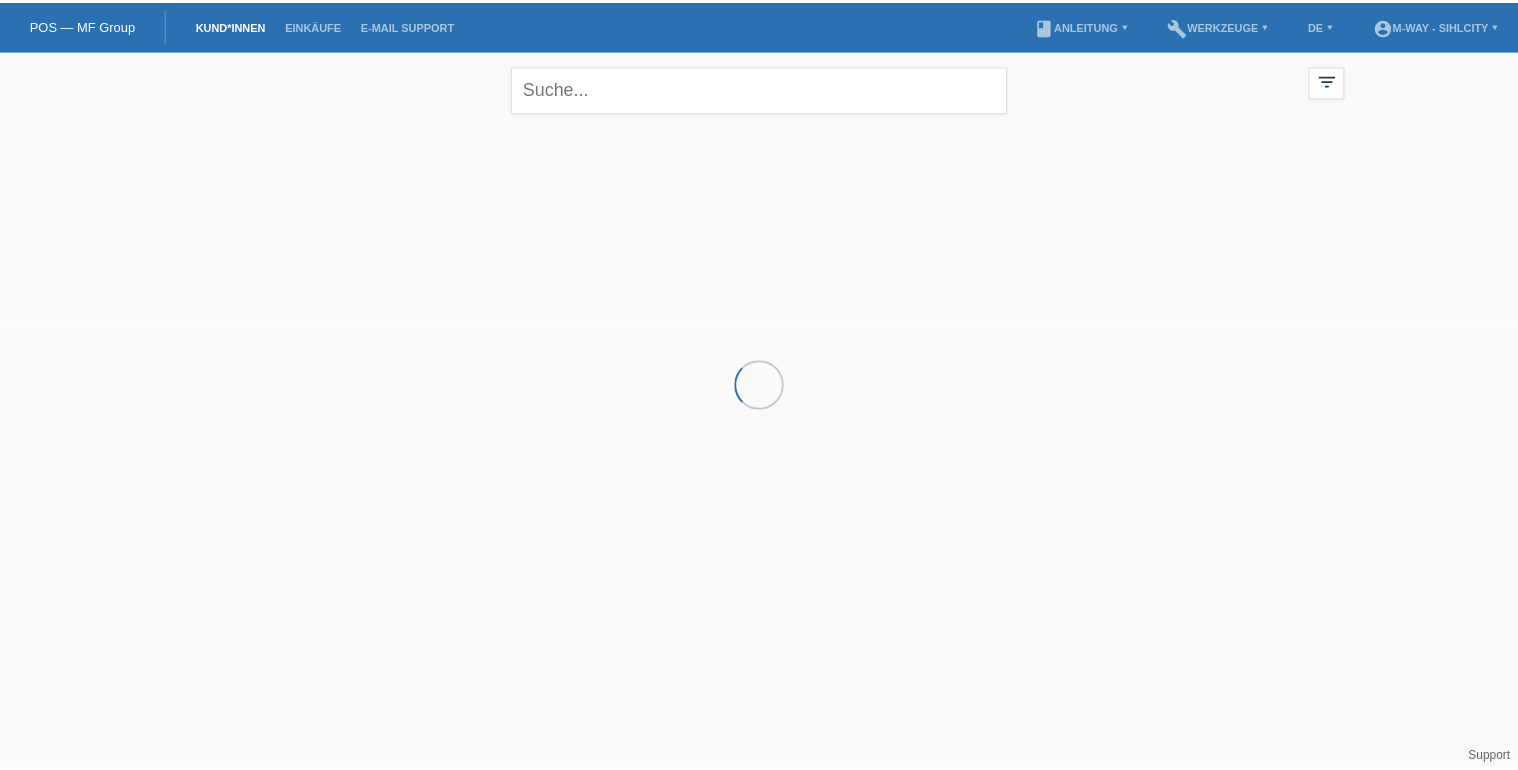 scroll, scrollTop: 0, scrollLeft: 0, axis: both 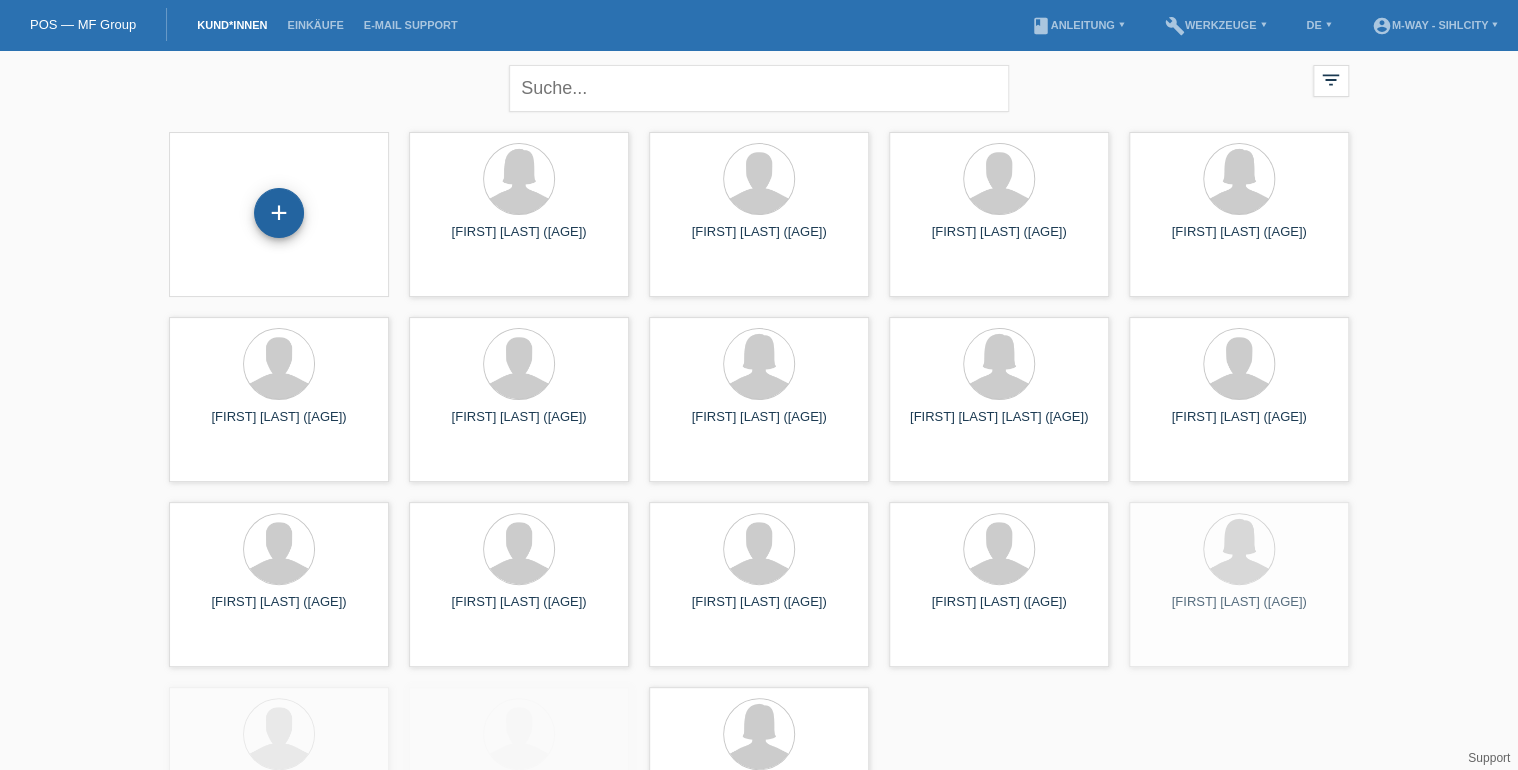 click on "+" at bounding box center [279, 213] 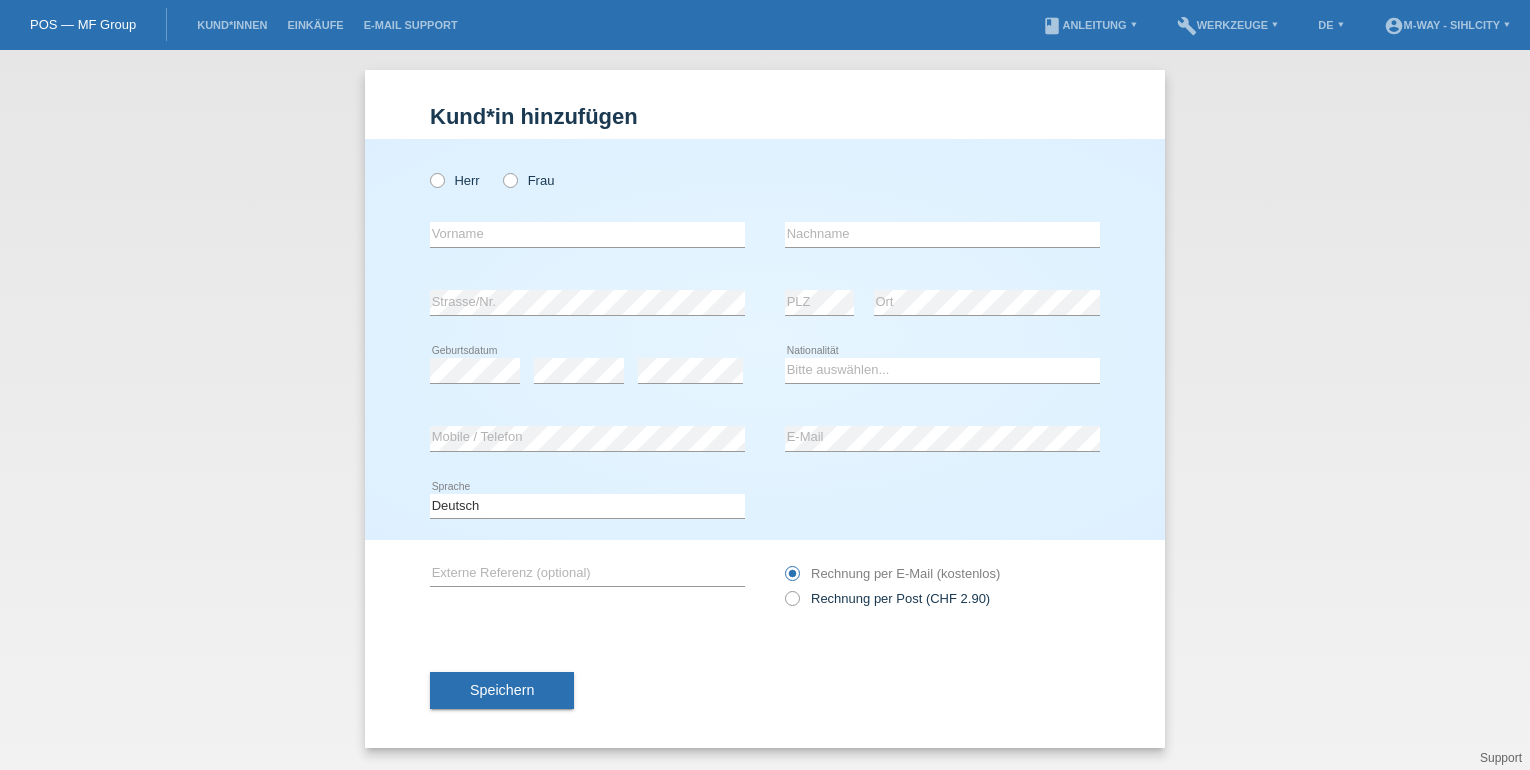 scroll, scrollTop: 0, scrollLeft: 0, axis: both 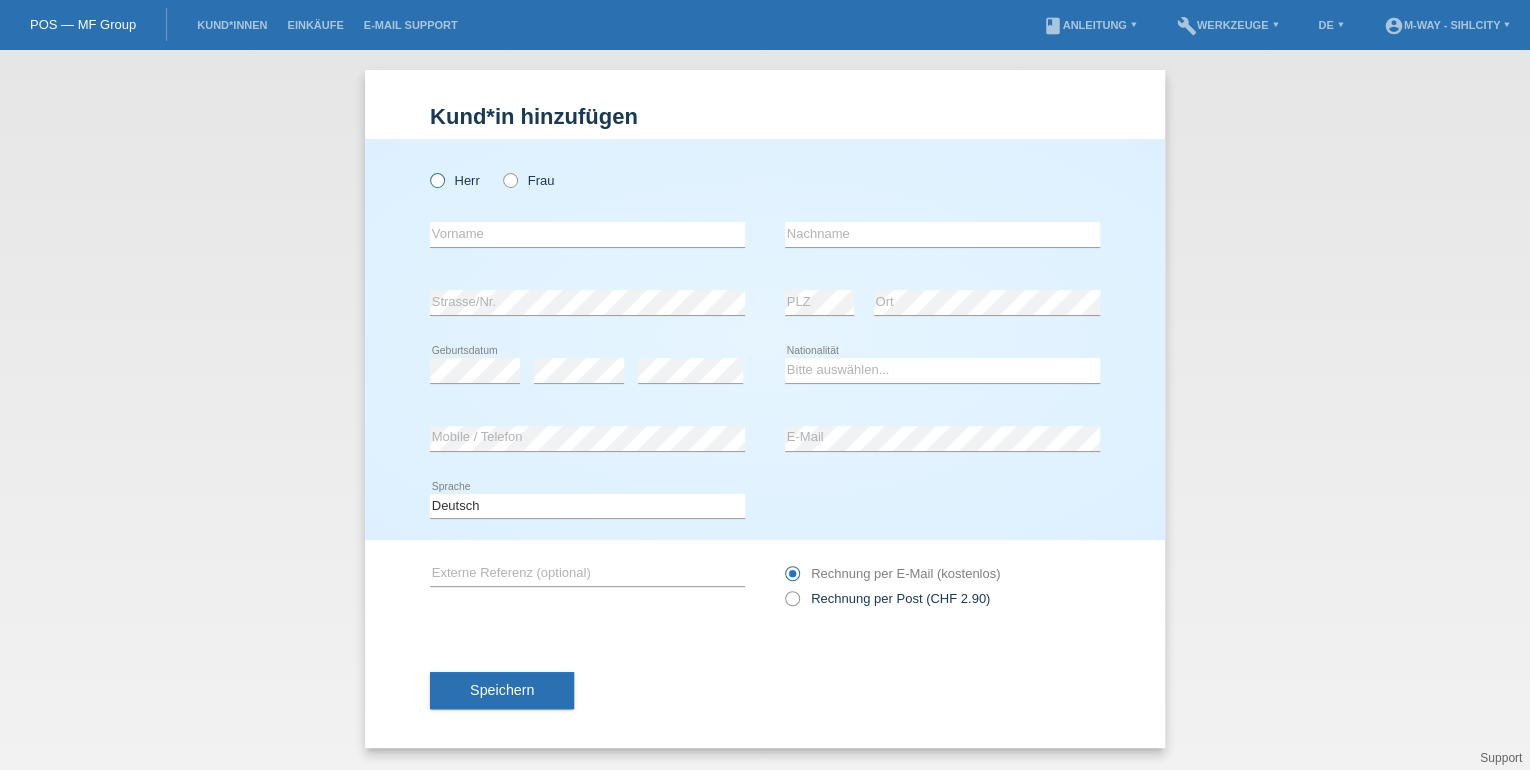 click at bounding box center [427, 170] 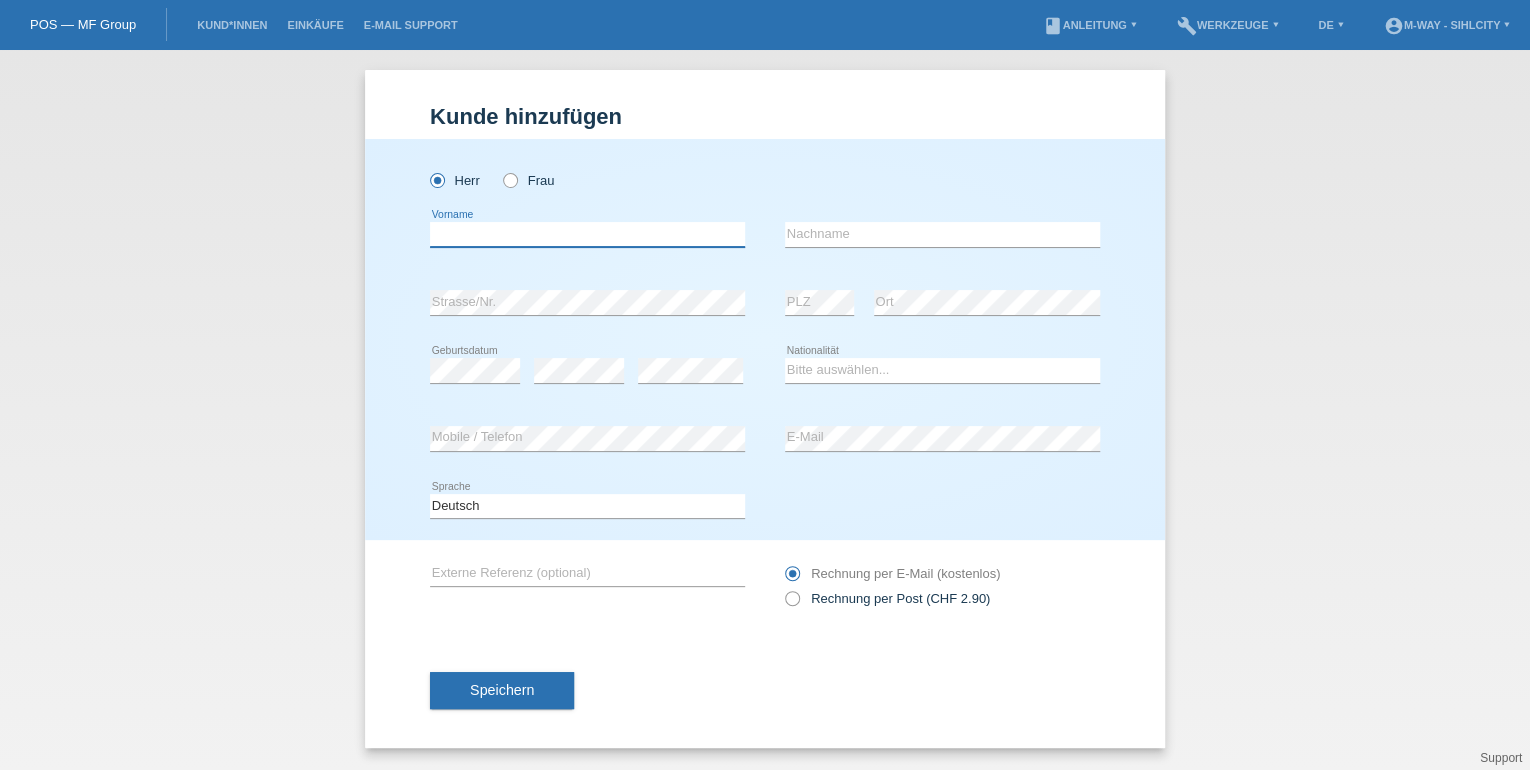 click at bounding box center [587, 234] 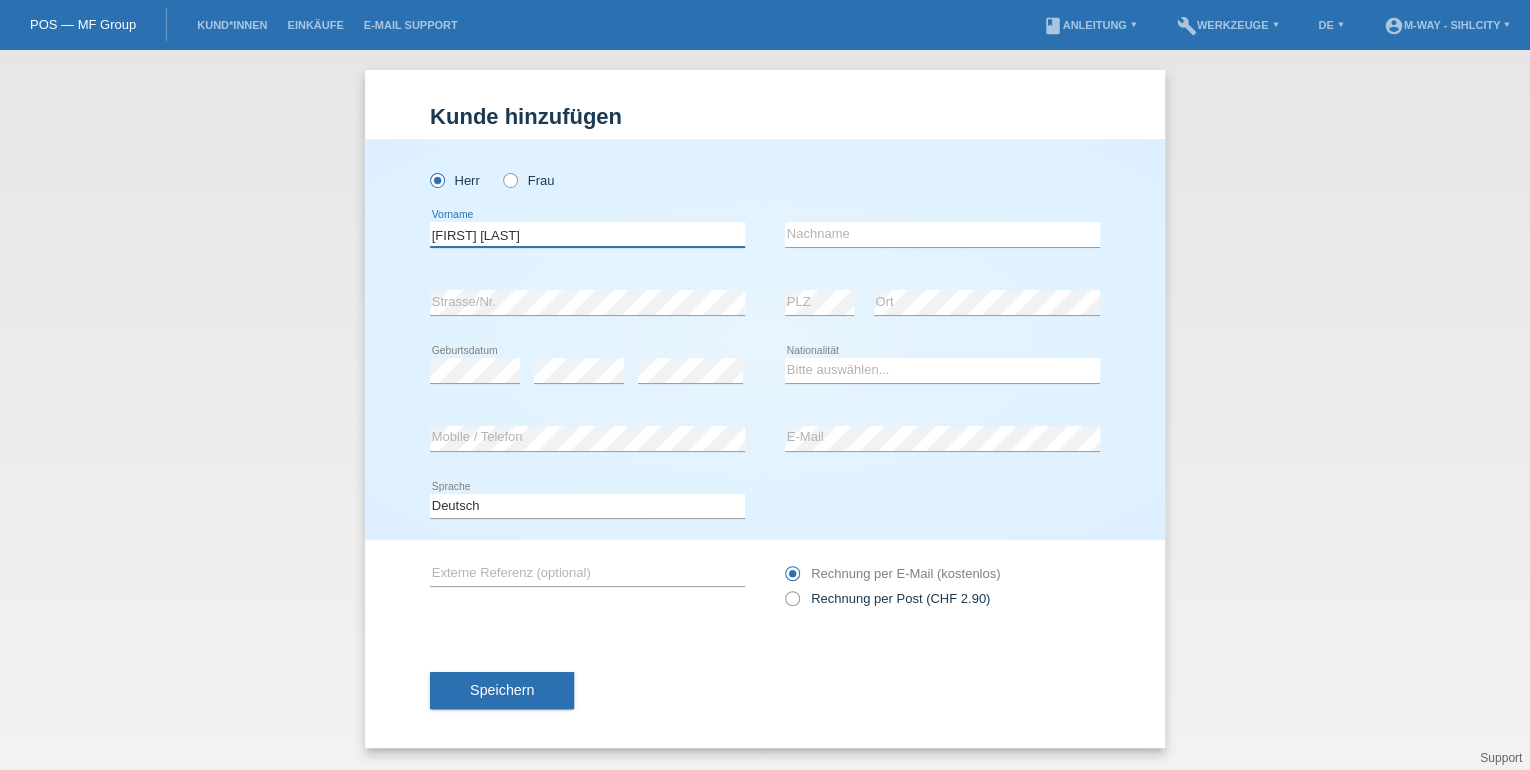 type on "Antony John" 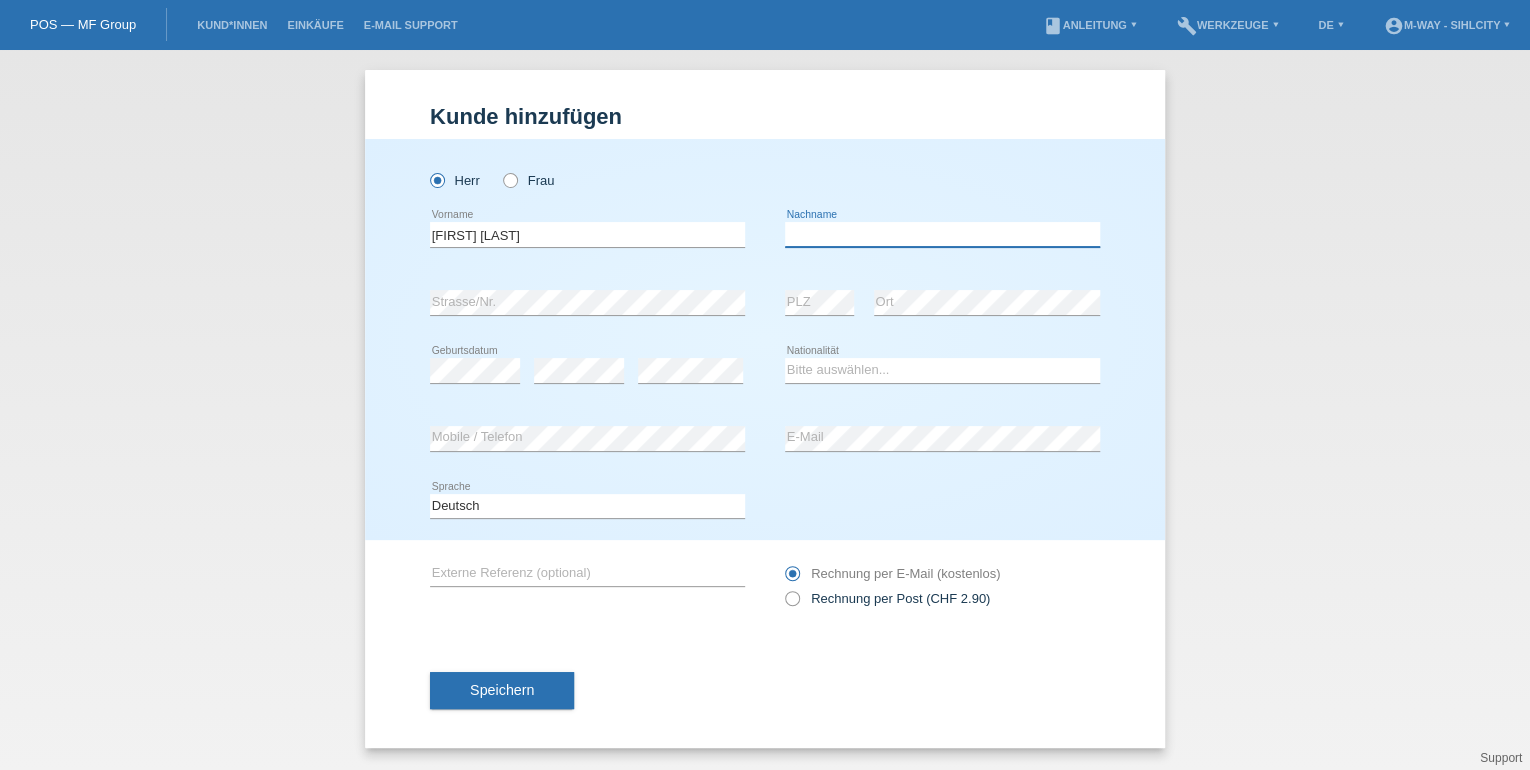 click at bounding box center [942, 234] 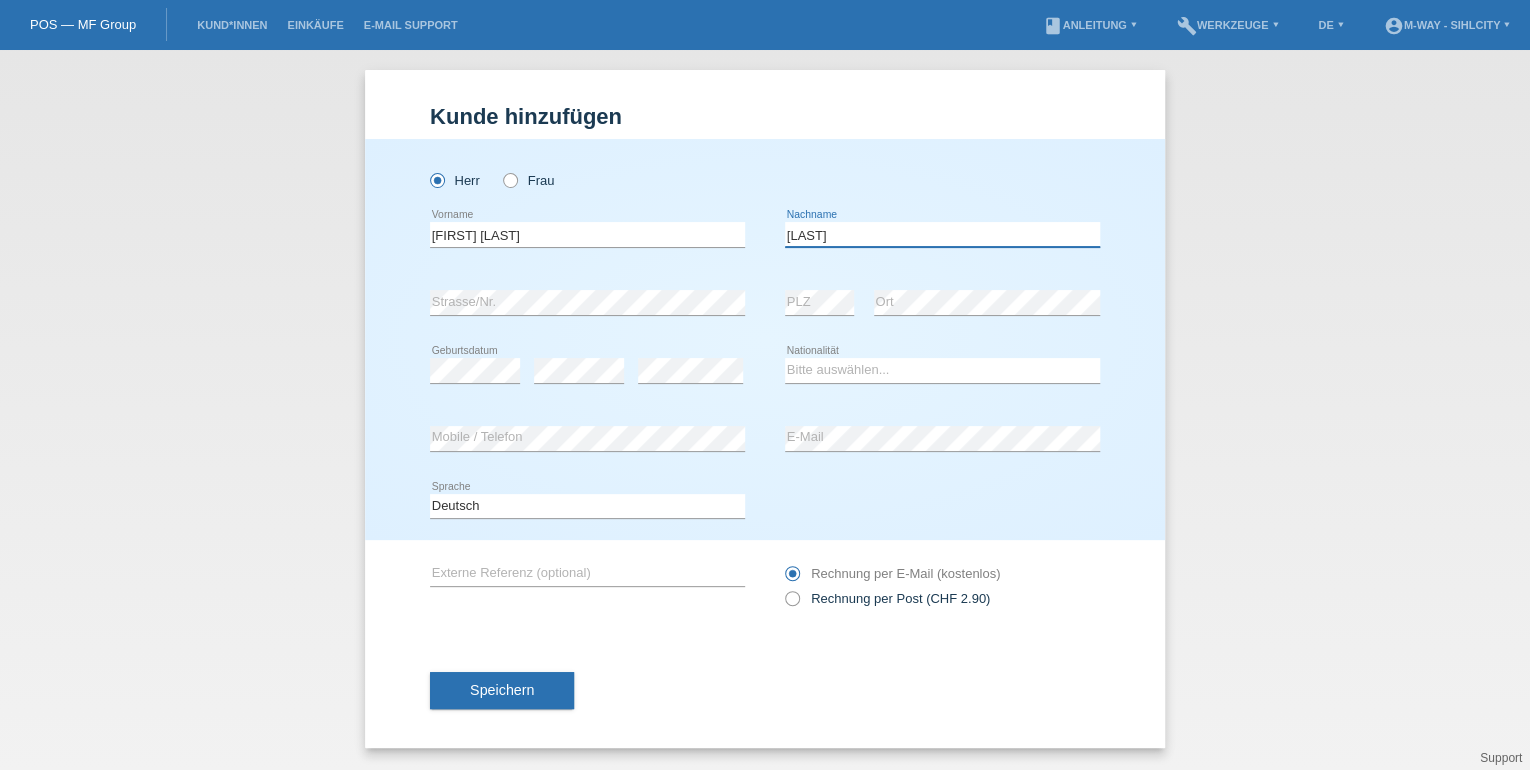 type on "Burkhard" 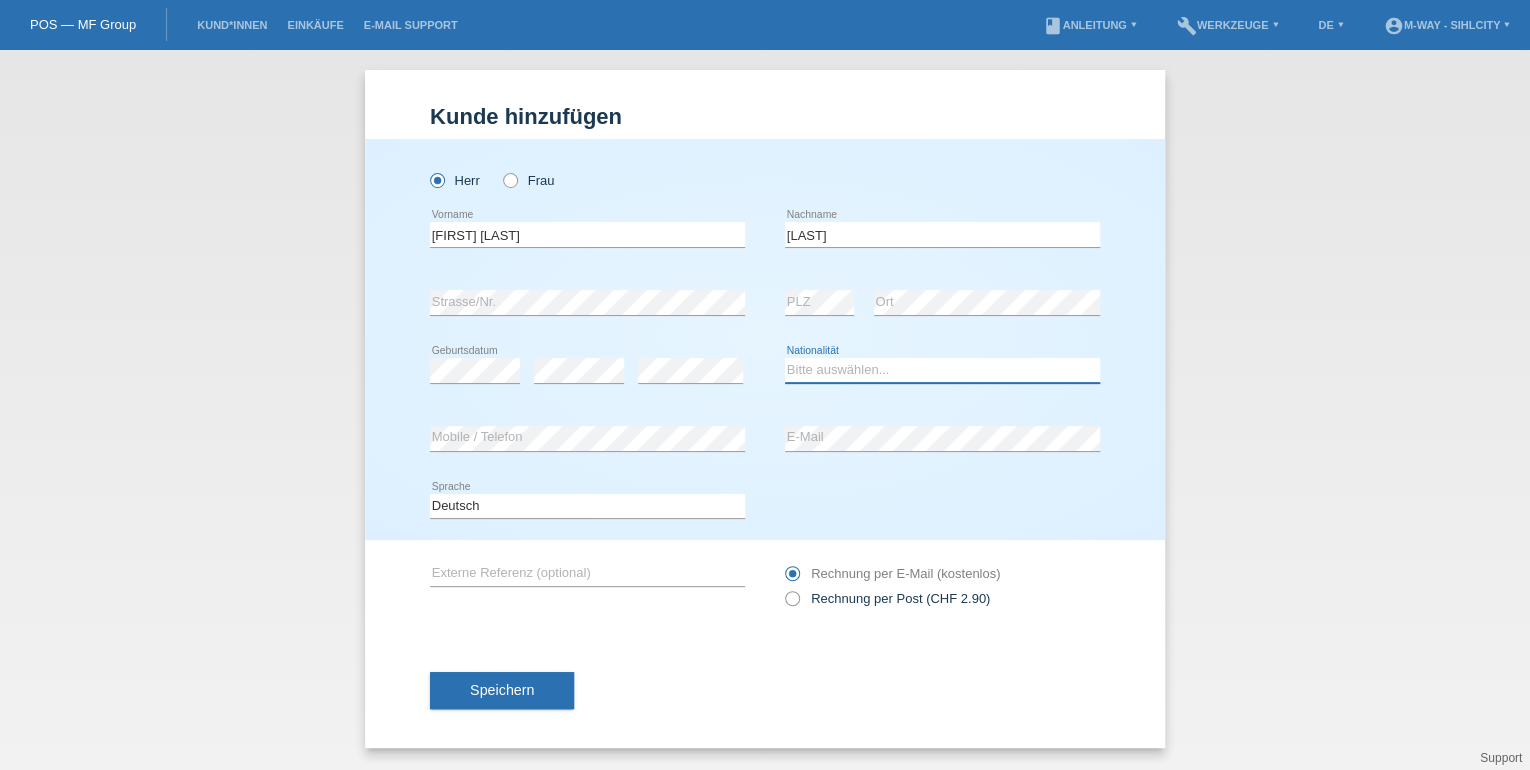 click on "Bitte auswählen...
Schweiz
Deutschland
Liechtenstein
Österreich
------------
Afghanistan
Ägypten
Åland
Albanien
Algerien" at bounding box center [942, 370] 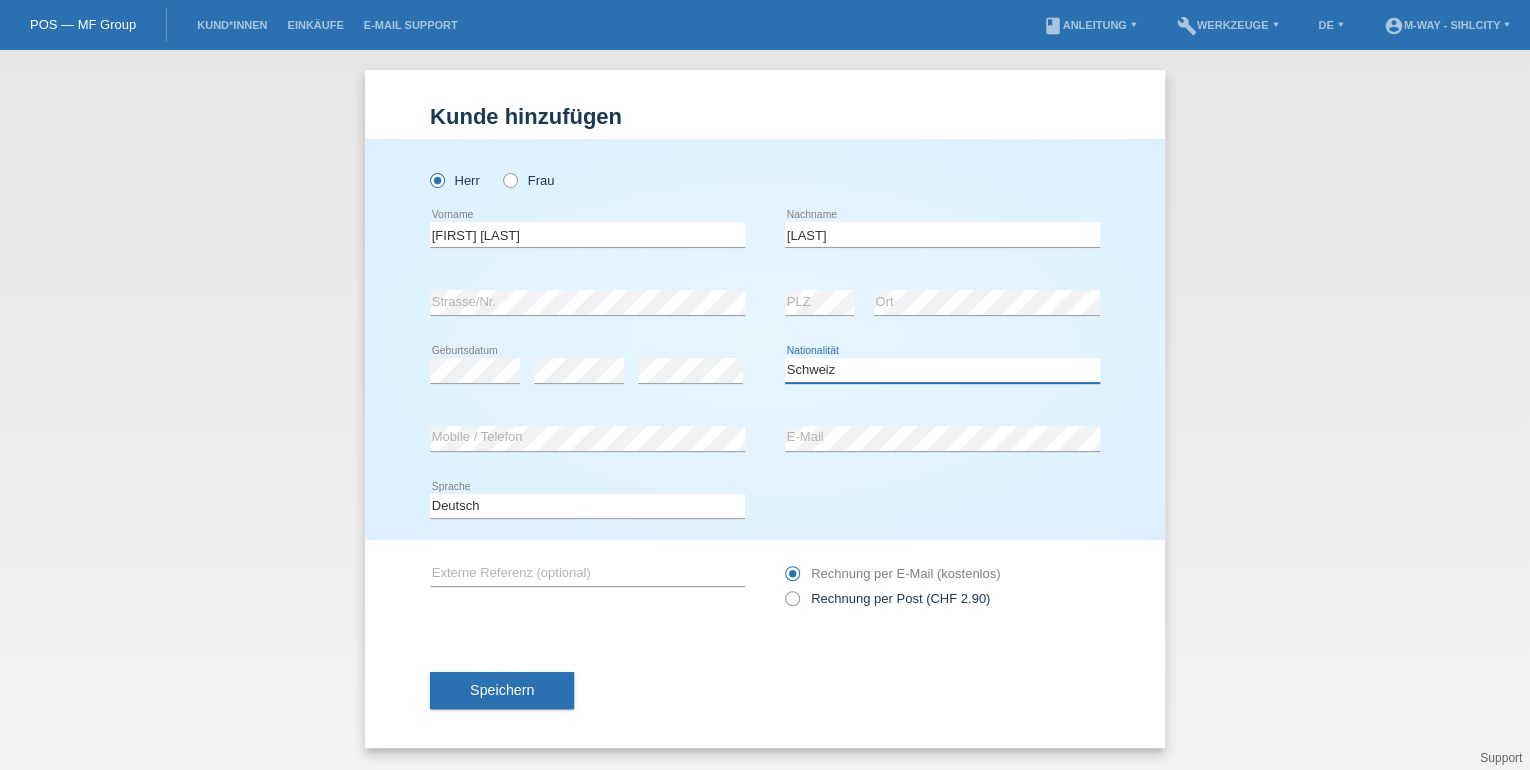 click on "Bitte auswählen...
Schweiz
Deutschland
Liechtenstein
Österreich
------------
Afghanistan
Ägypten
Åland
Albanien
Algerien" at bounding box center (942, 370) 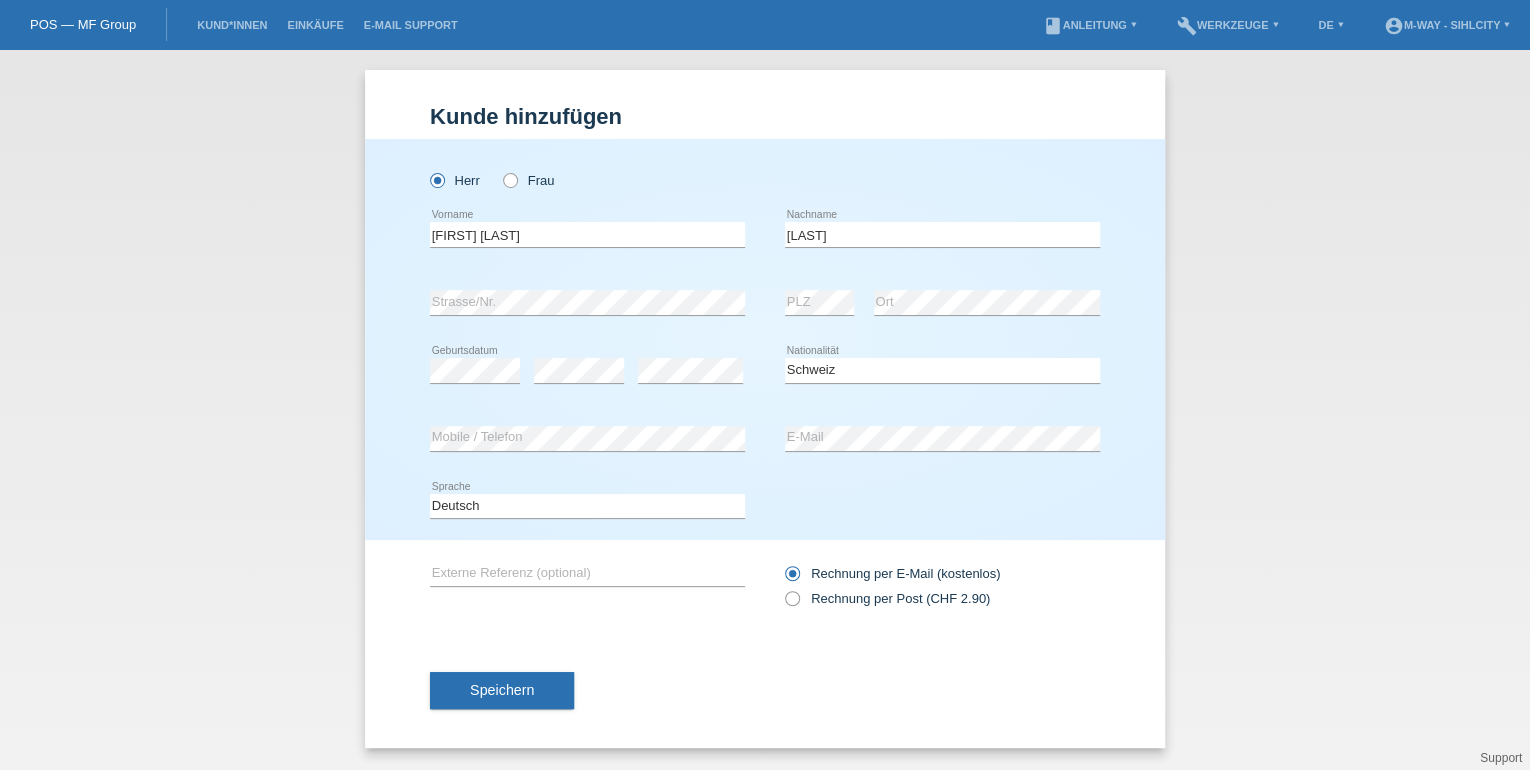 click on "Speichern" at bounding box center (502, 691) 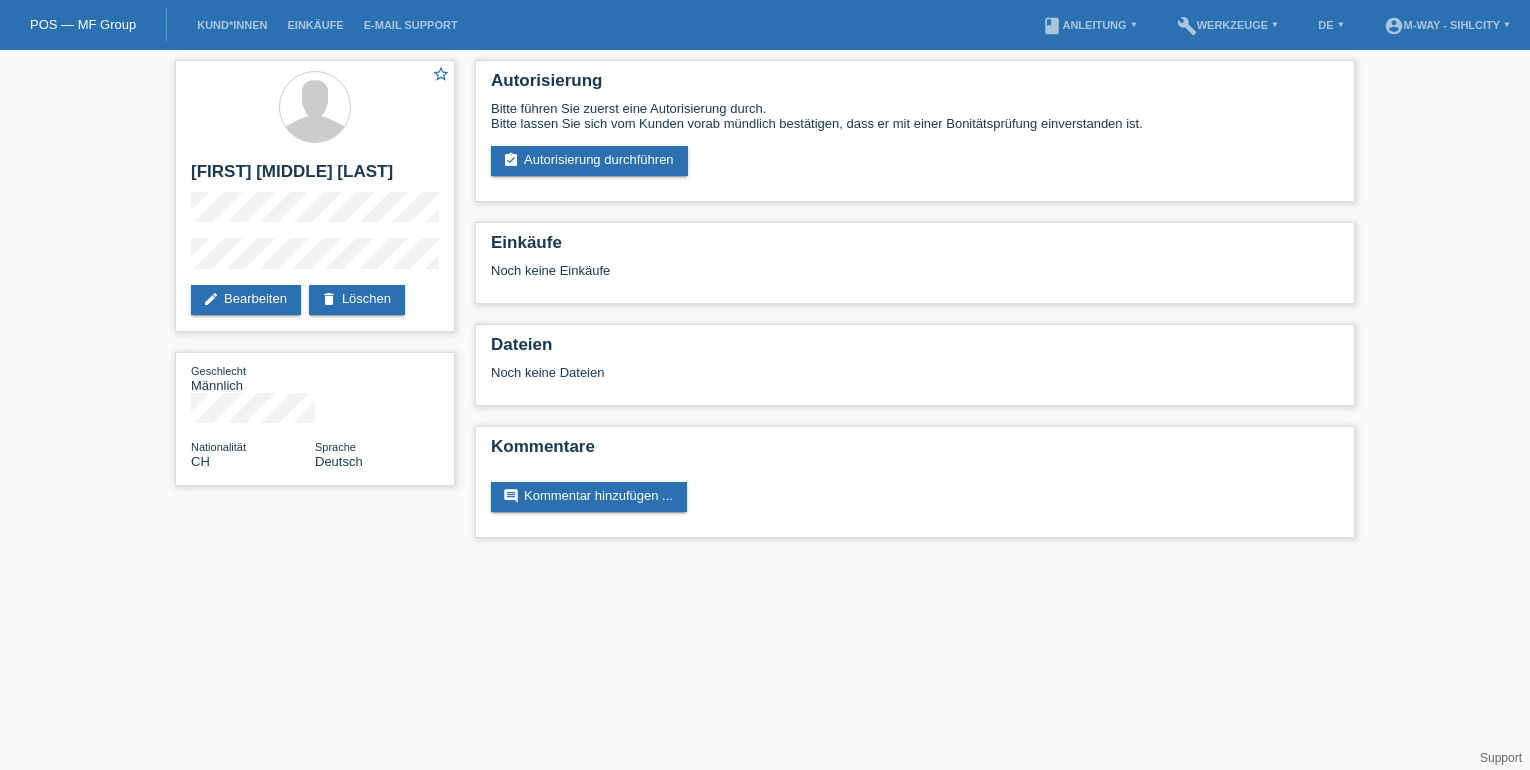 scroll, scrollTop: 0, scrollLeft: 0, axis: both 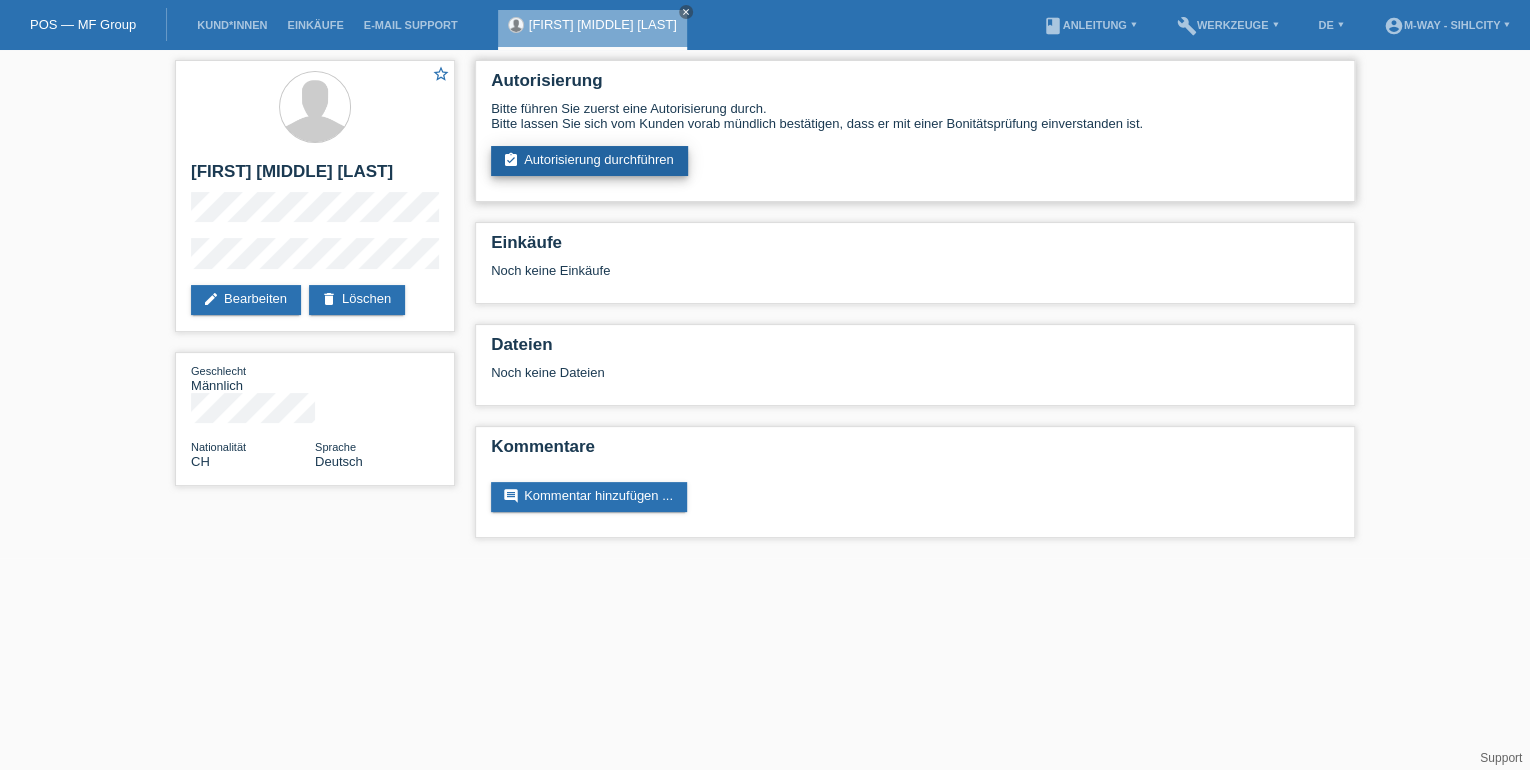 click on "assignment_turned_in  Autorisierung durchführen" at bounding box center [589, 161] 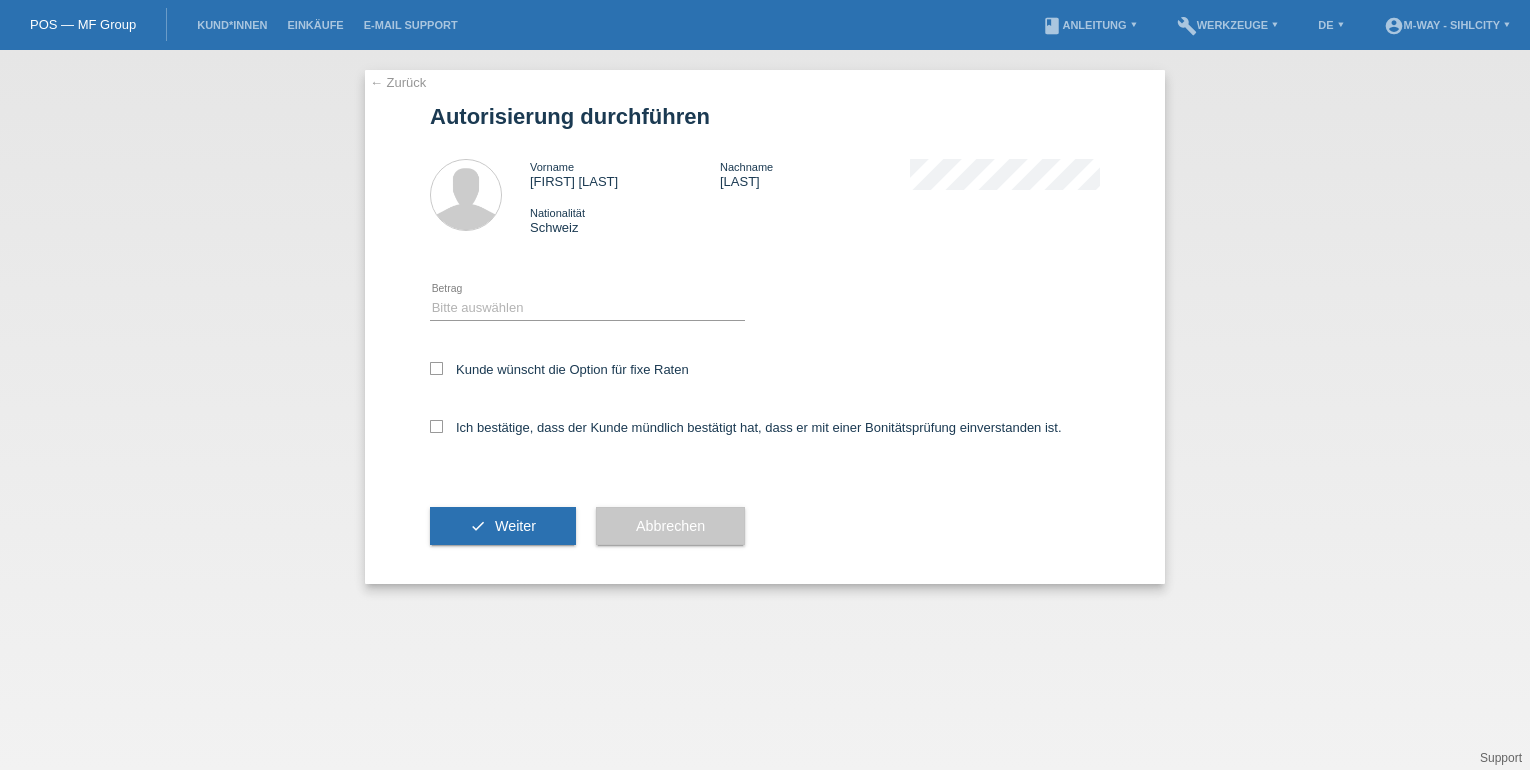 scroll, scrollTop: 0, scrollLeft: 0, axis: both 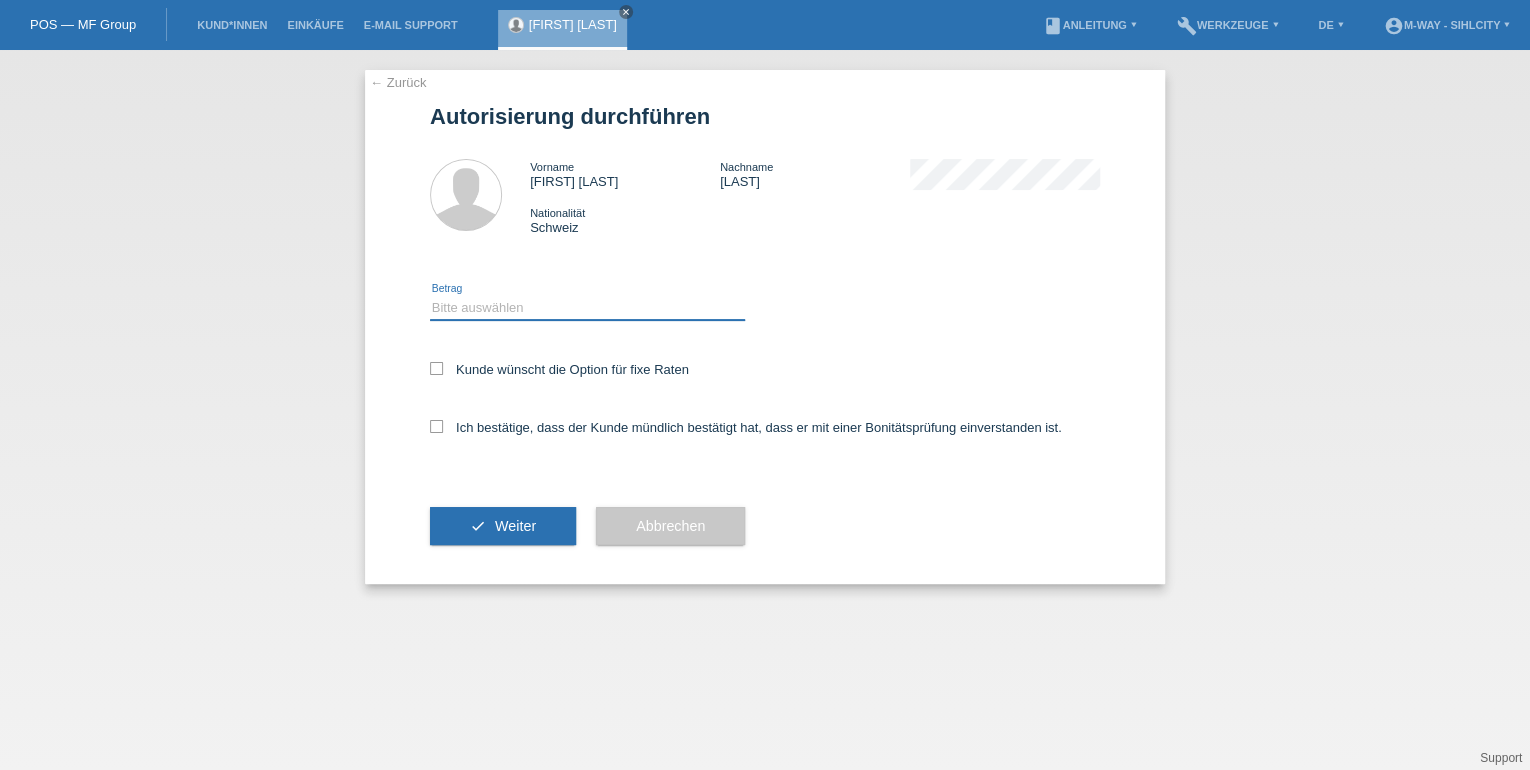 click on "Bitte auswählen
CHF 1.00 - CHF 499.00
CHF 500.00 - CHF 1'999.00
CHF 2'000.00 - CHF 15'000.00" at bounding box center (587, 308) 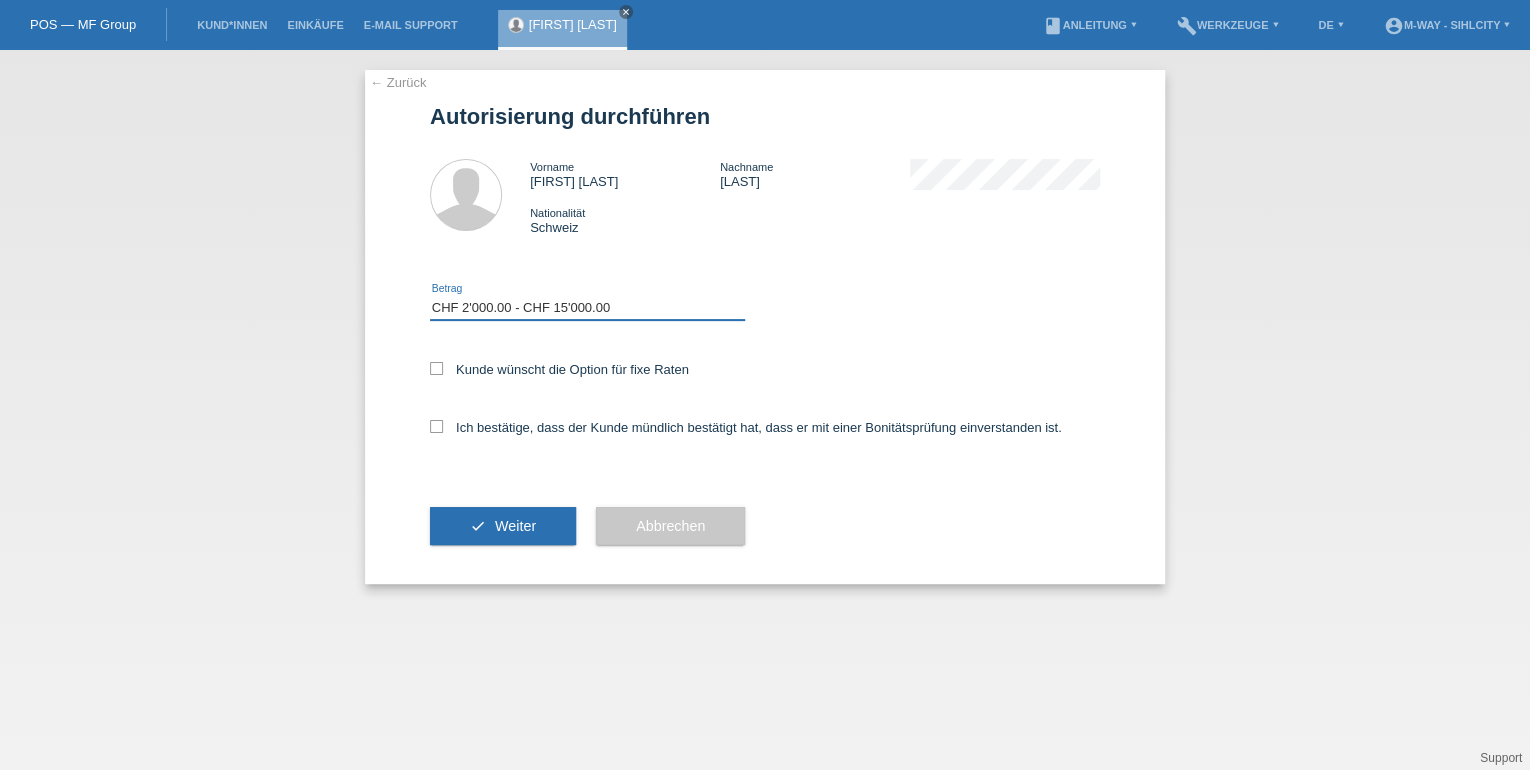 click on "Bitte auswählen
CHF 1.00 - CHF 499.00
CHF 500.00 - CHF 1'999.00
CHF 2'000.00 - CHF 15'000.00" at bounding box center (587, 308) 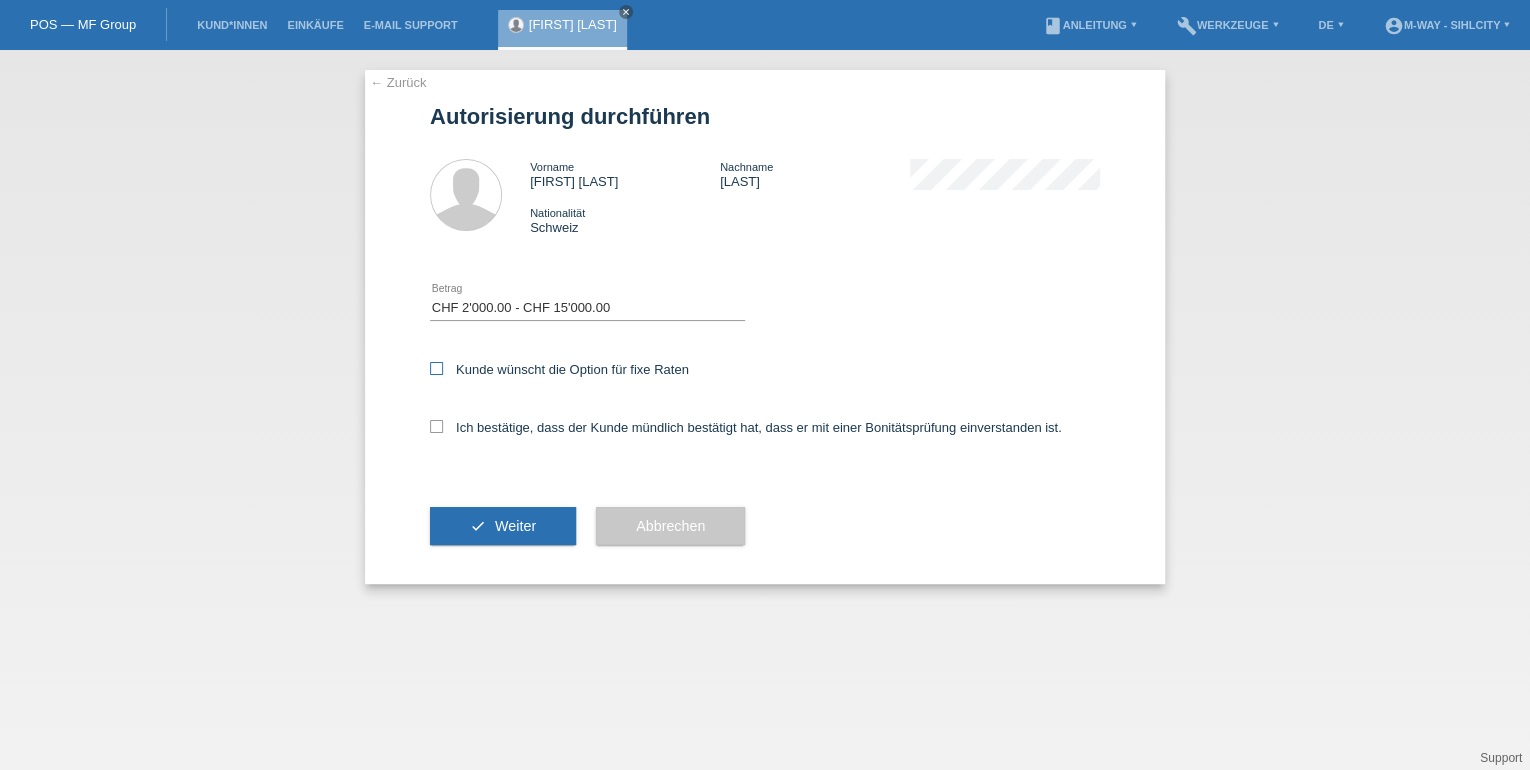 click at bounding box center [436, 368] 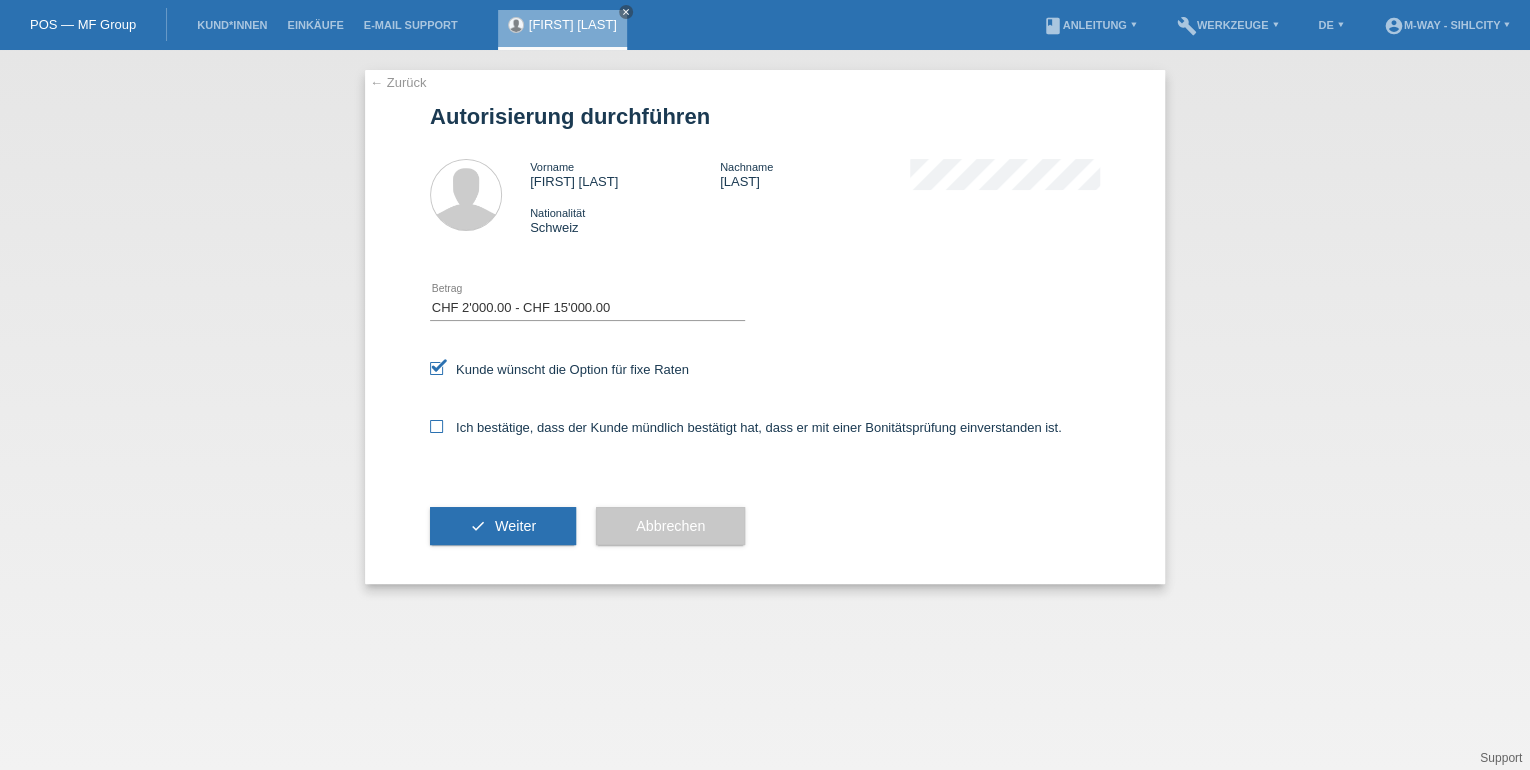click at bounding box center (436, 426) 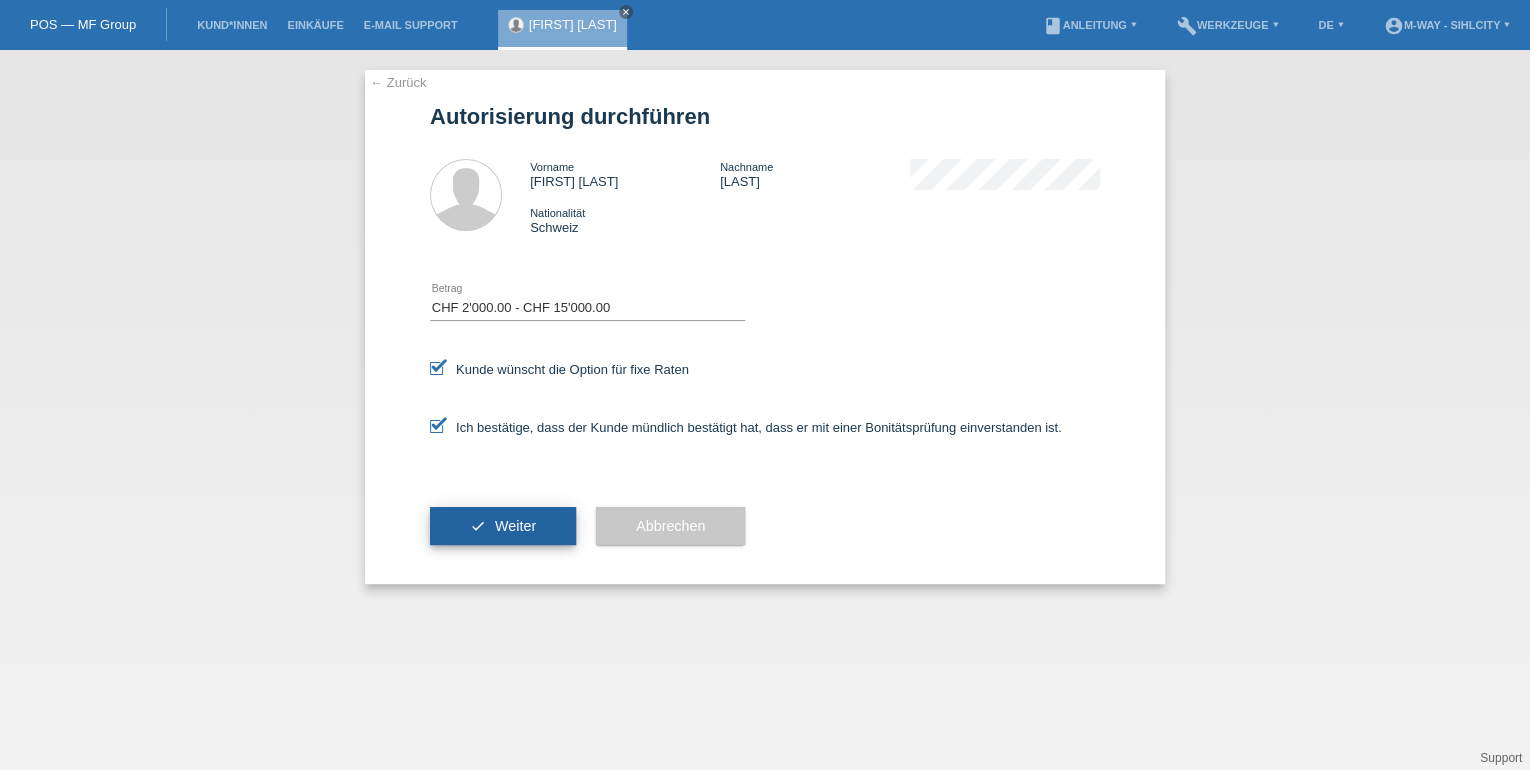 click on "check   Weiter" at bounding box center (503, 526) 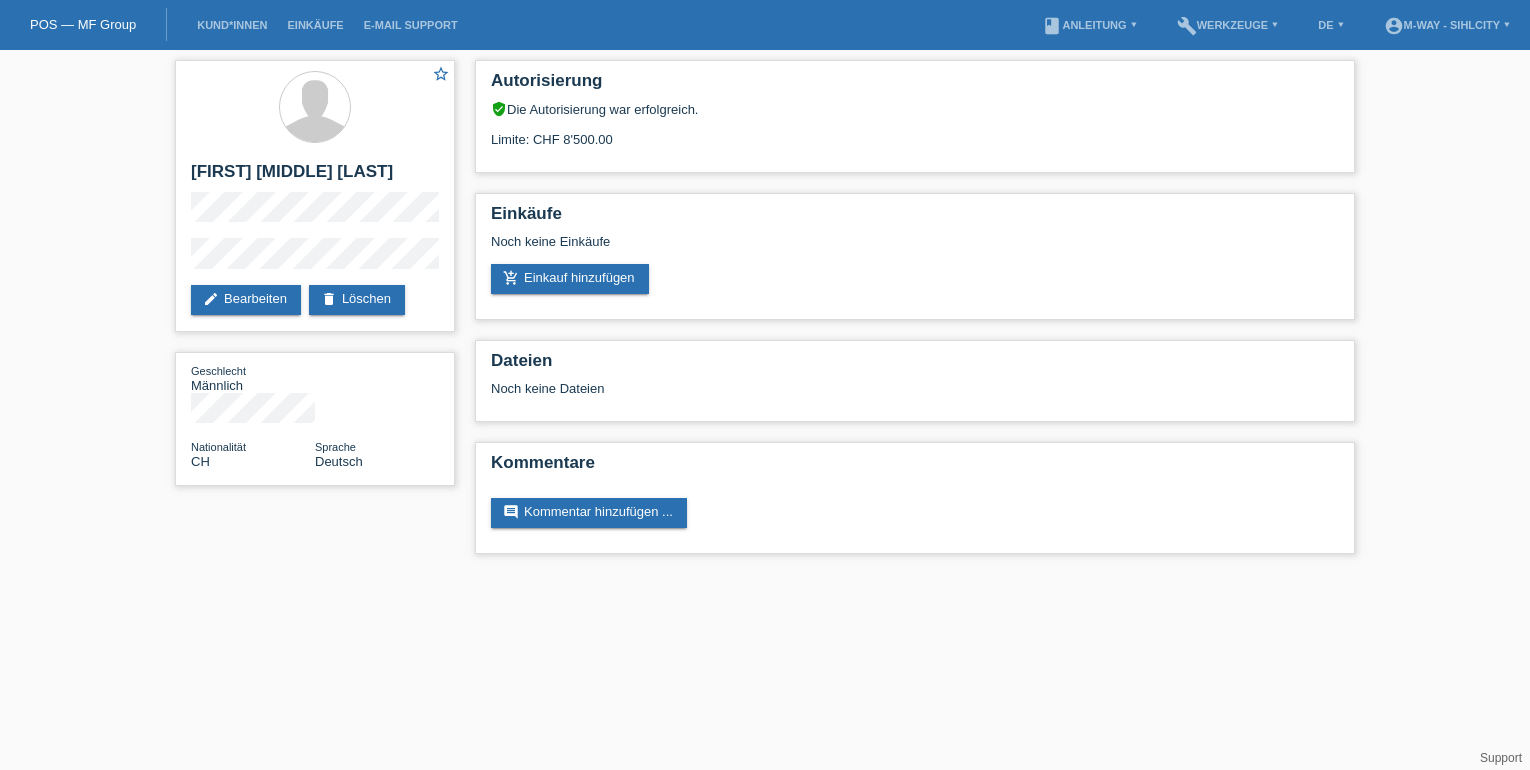 scroll, scrollTop: 0, scrollLeft: 0, axis: both 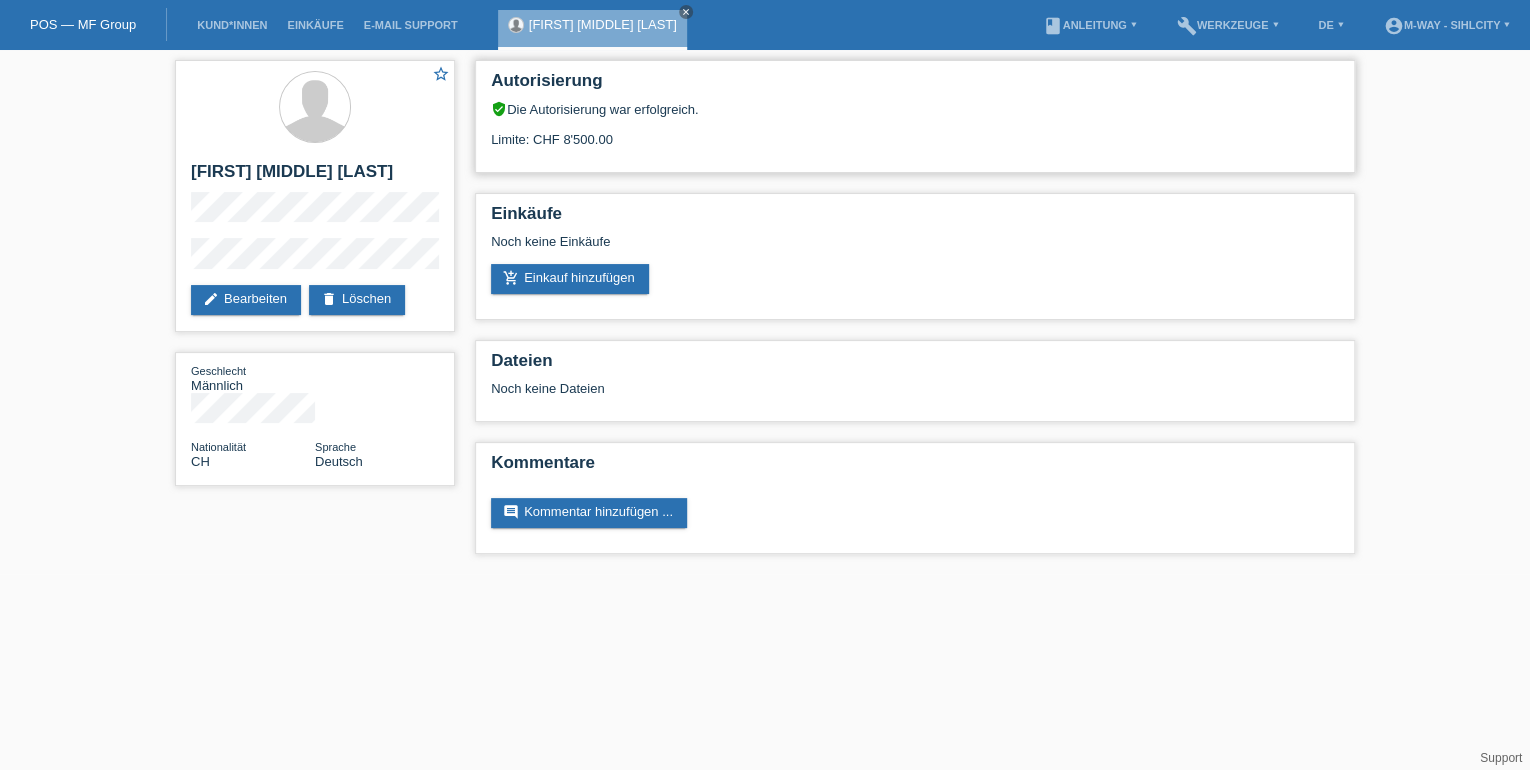 drag, startPoint x: 558, startPoint y: 138, endPoint x: 638, endPoint y: 142, distance: 80.09994 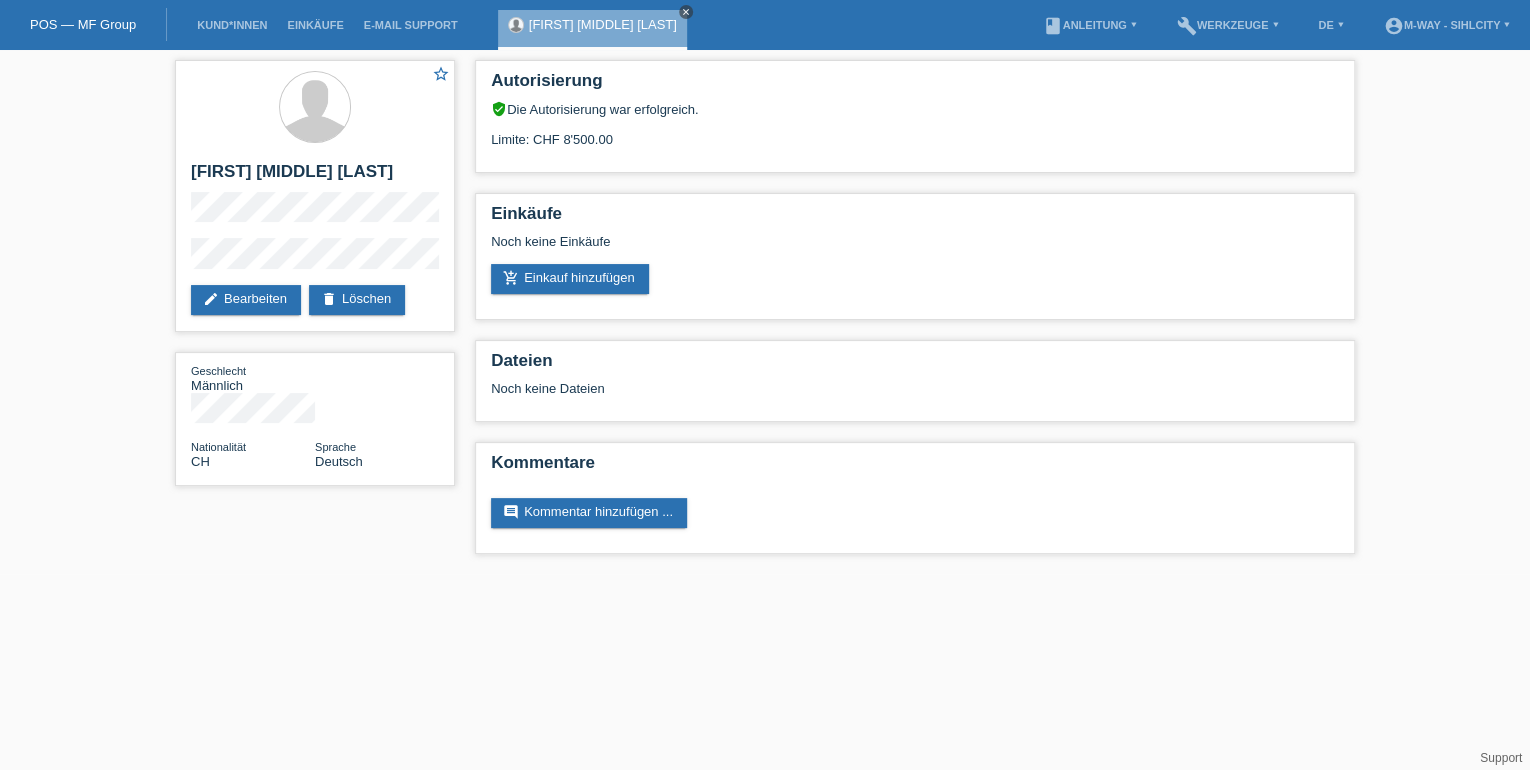 click on "close" at bounding box center (686, 12) 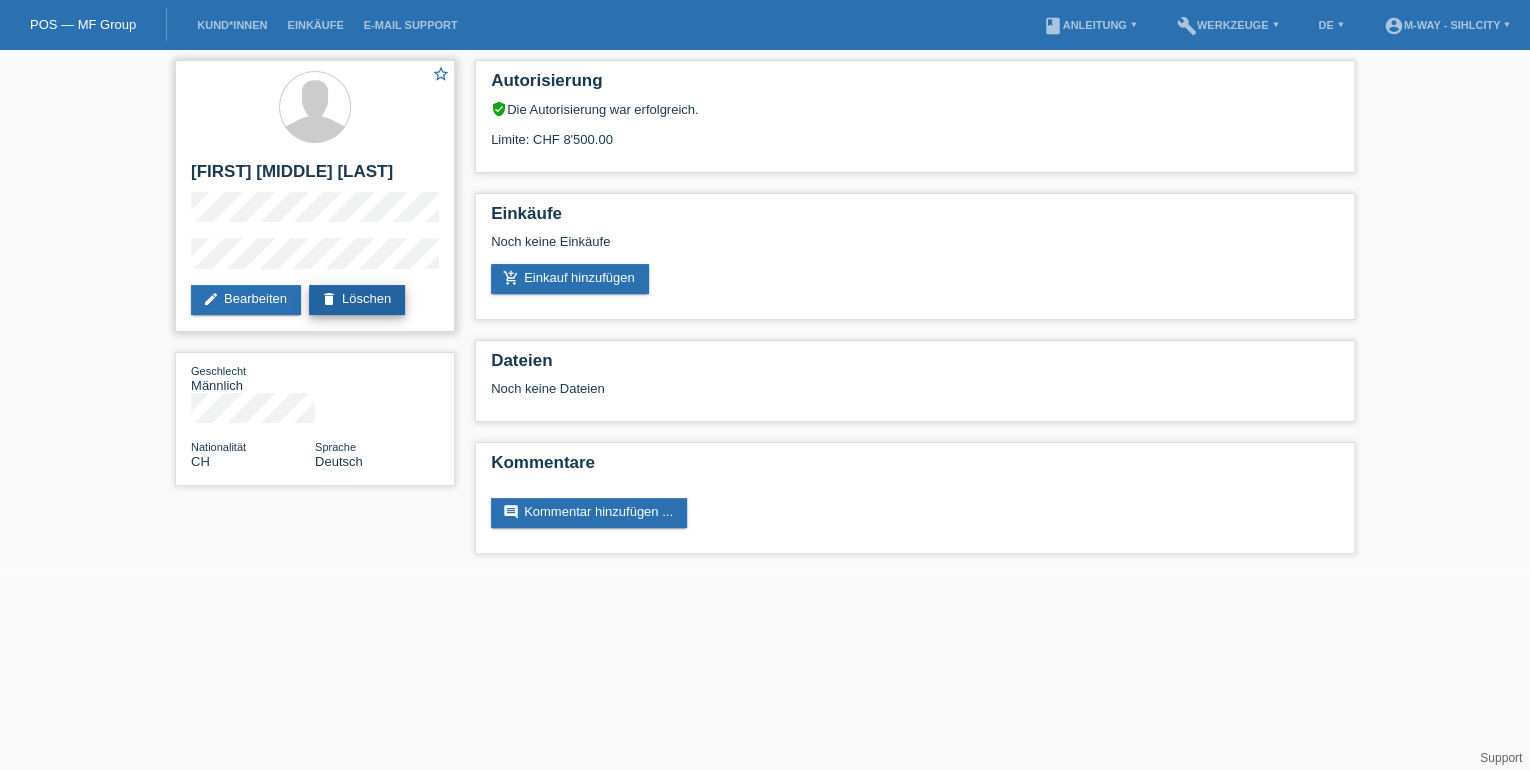 click on "delete  Löschen" at bounding box center (357, 300) 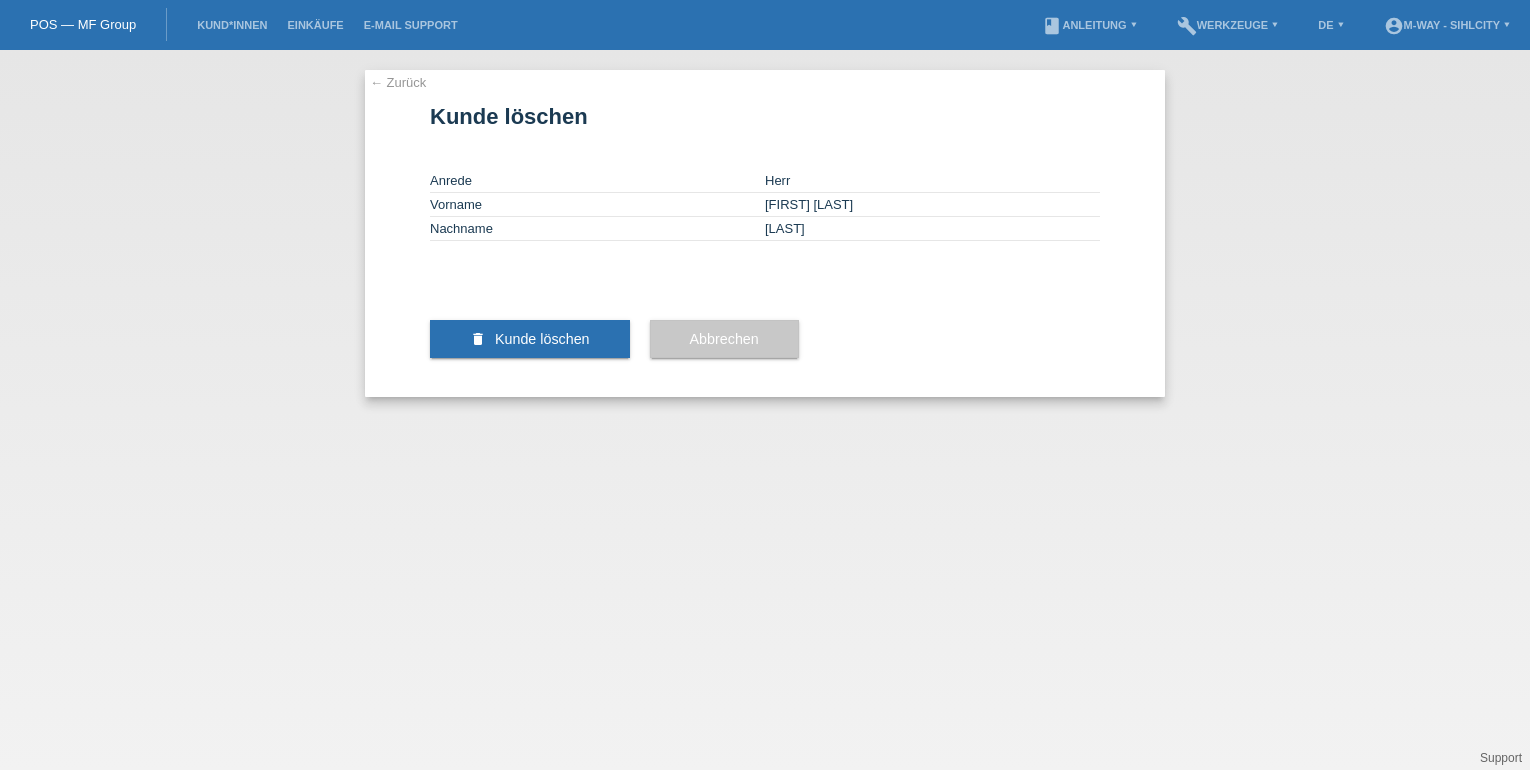 scroll, scrollTop: 0, scrollLeft: 0, axis: both 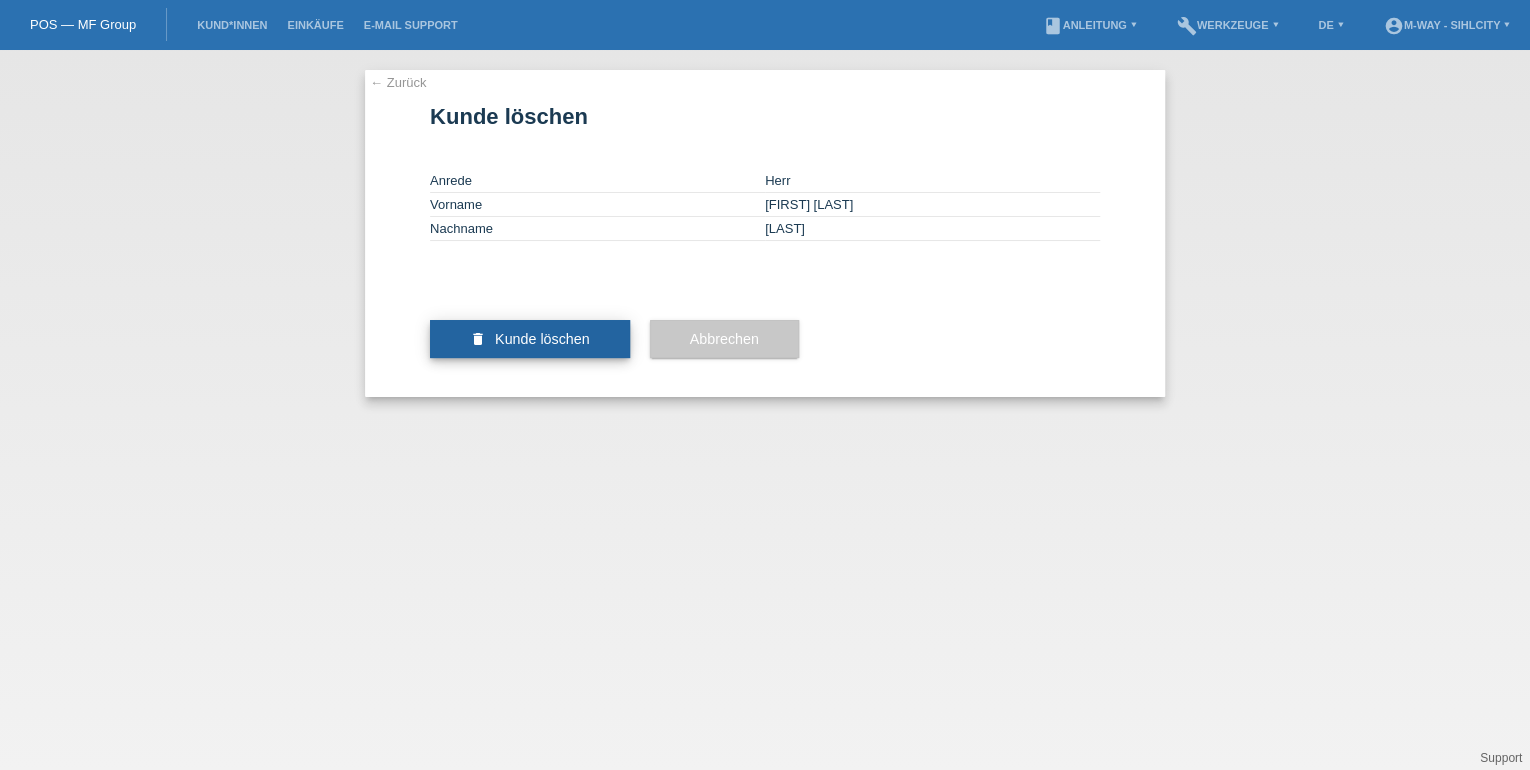 click on "Kunde löschen" at bounding box center [542, 339] 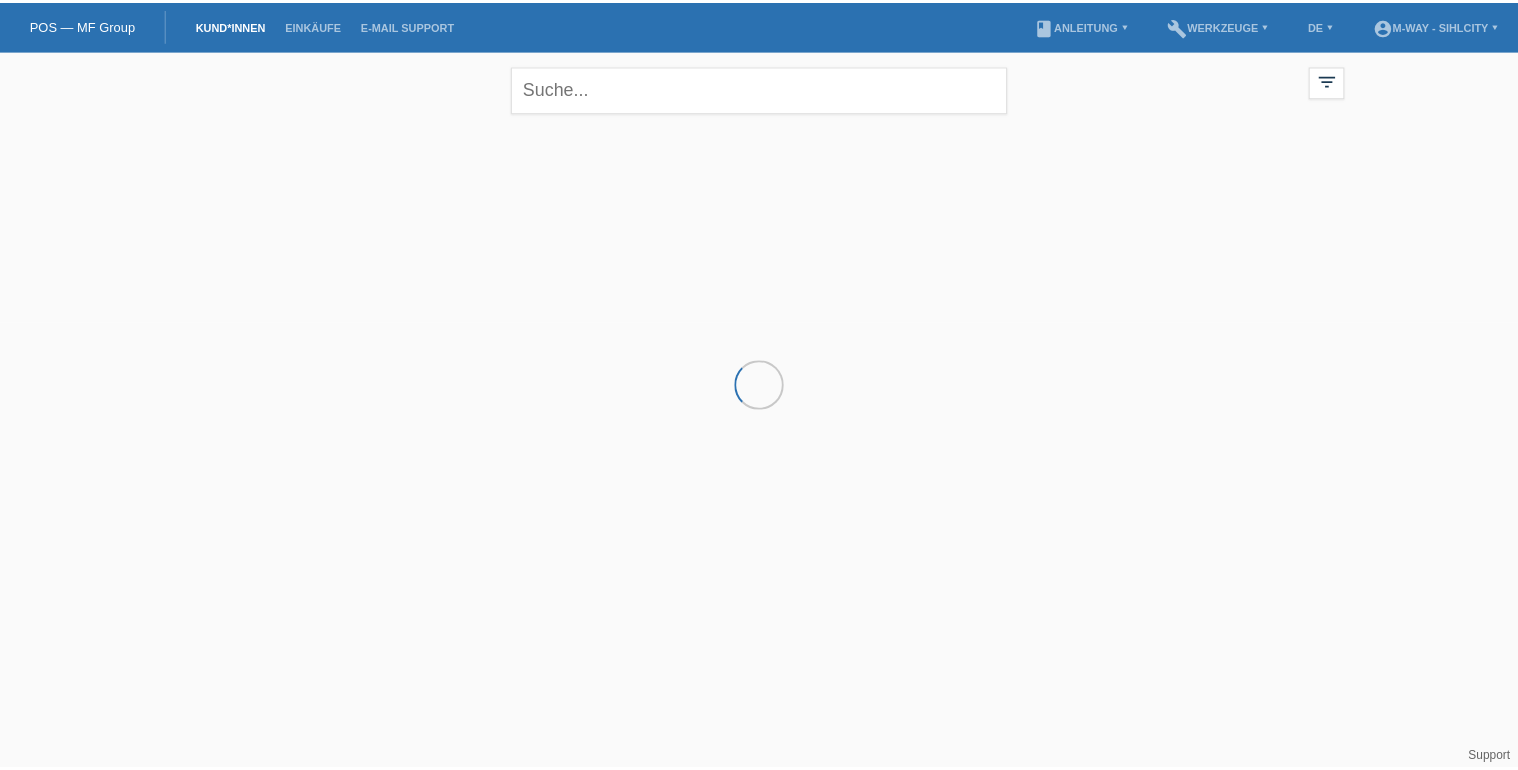 scroll, scrollTop: 0, scrollLeft: 0, axis: both 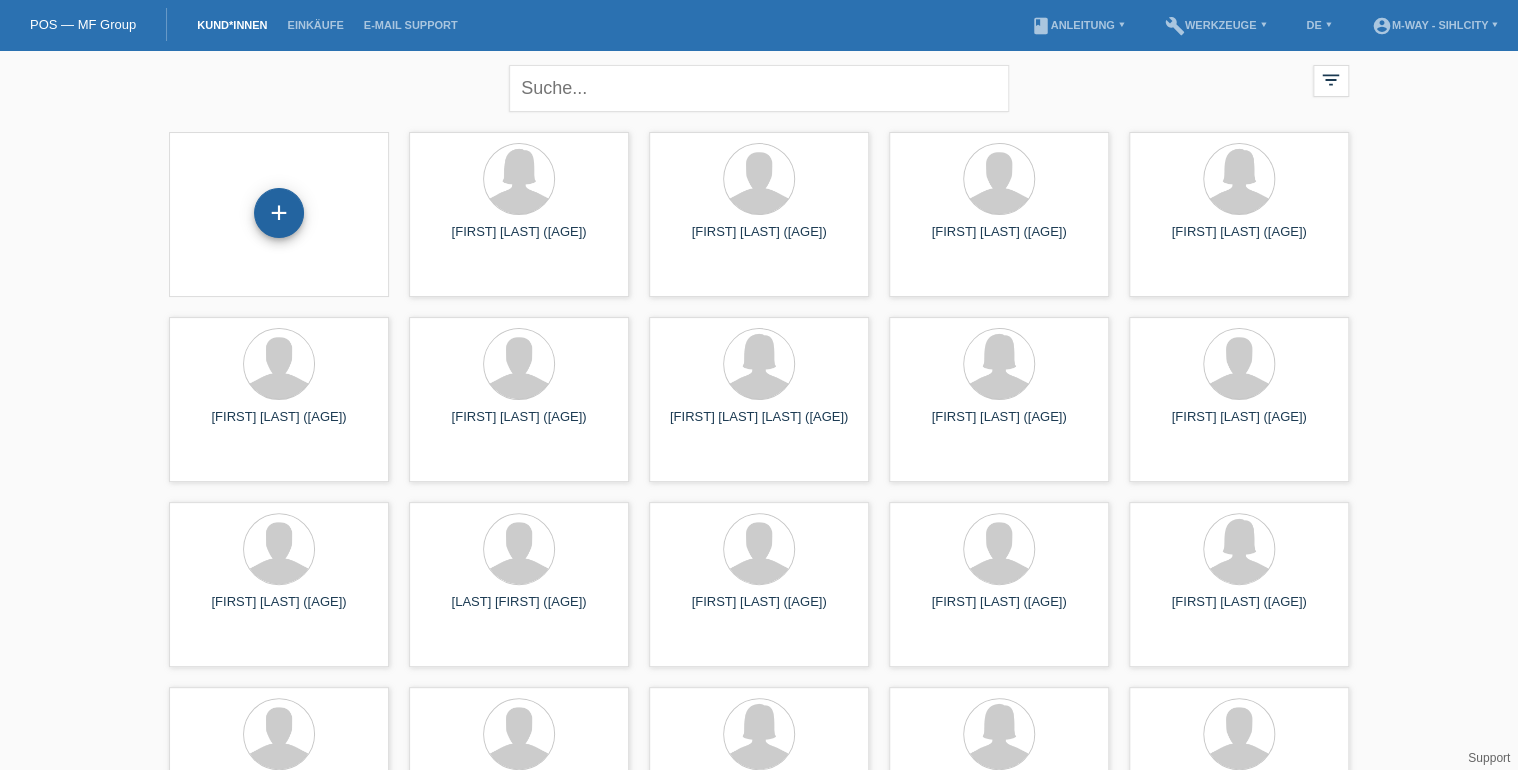click on "+" at bounding box center (279, 213) 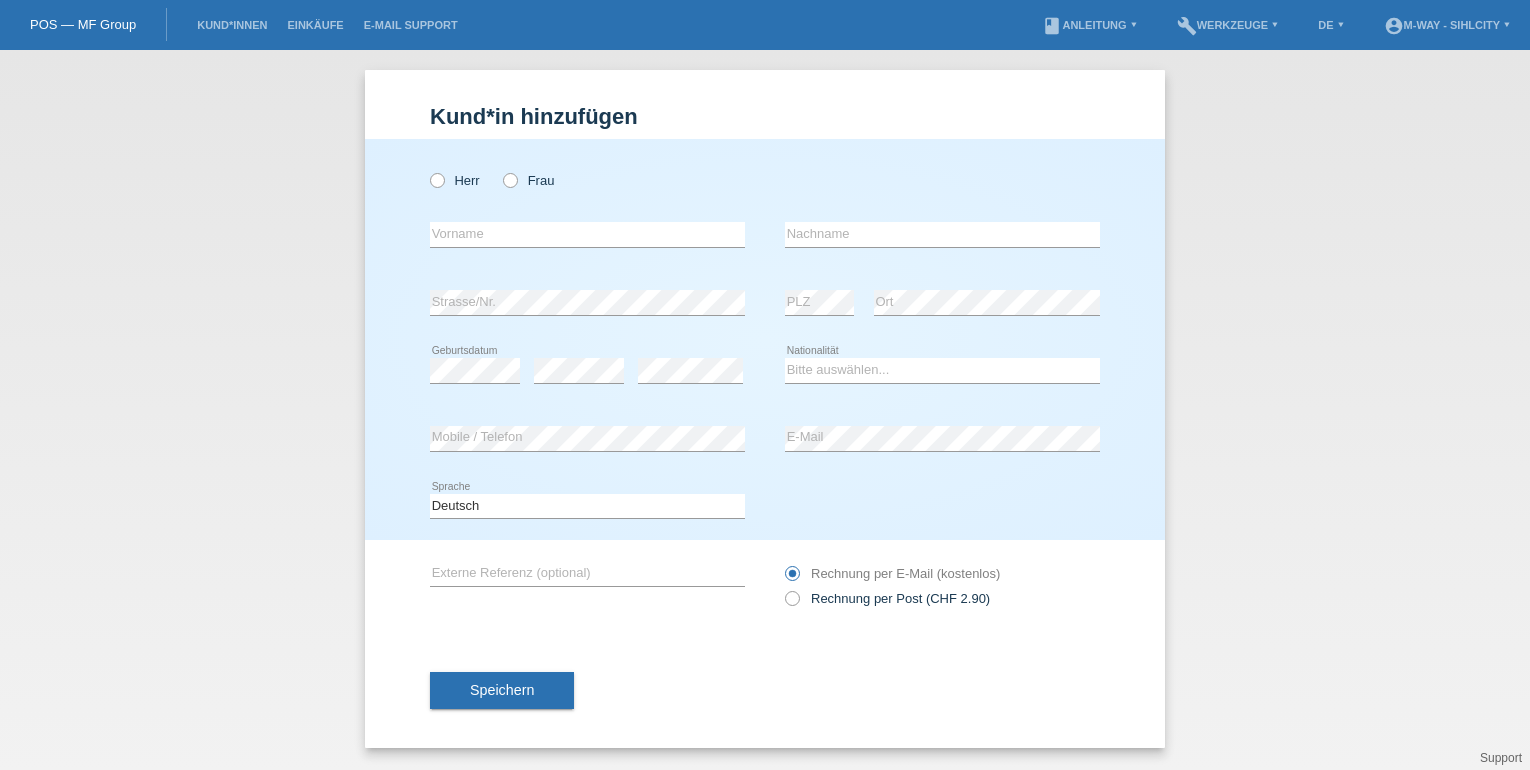 scroll, scrollTop: 0, scrollLeft: 0, axis: both 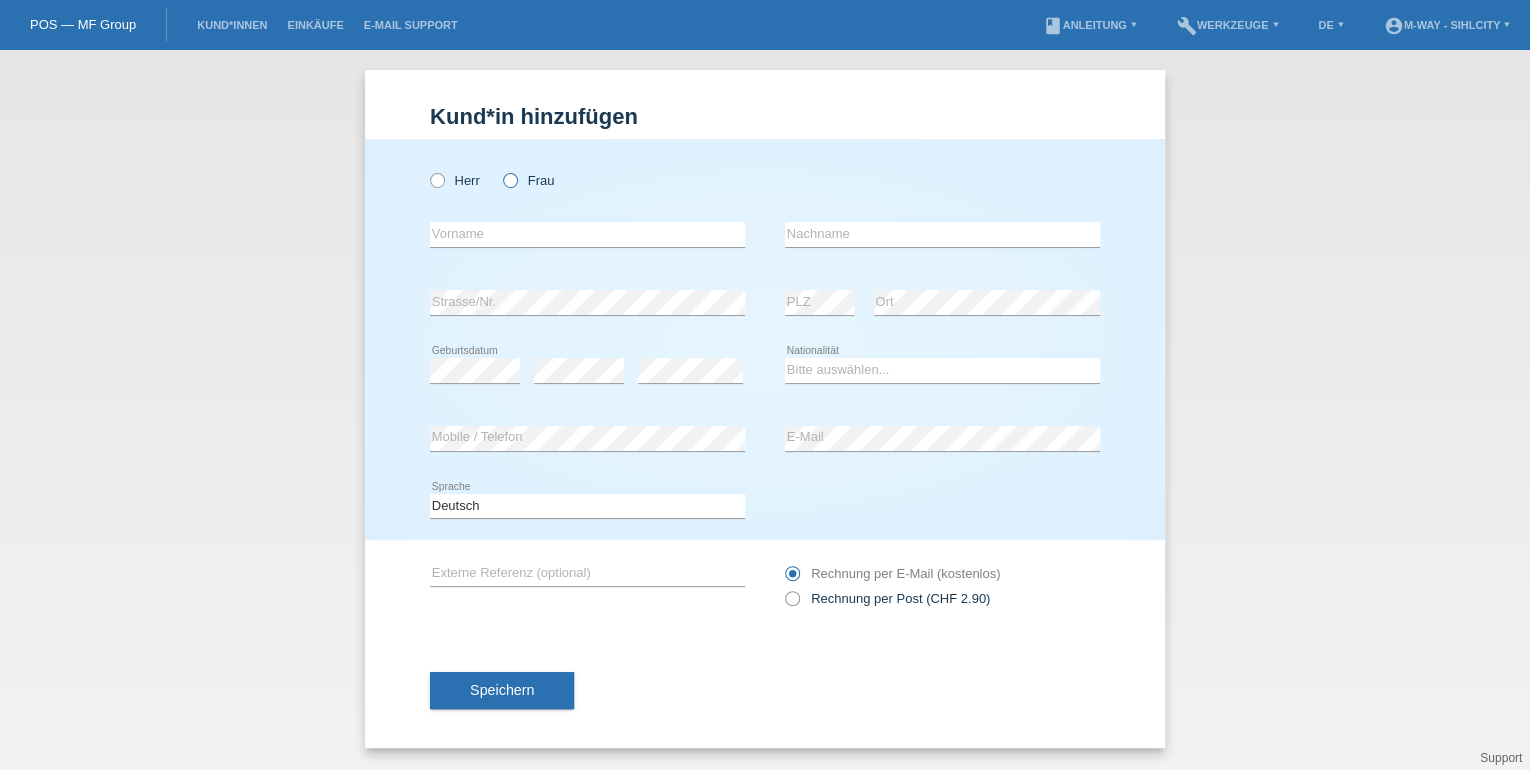 click at bounding box center [500, 170] 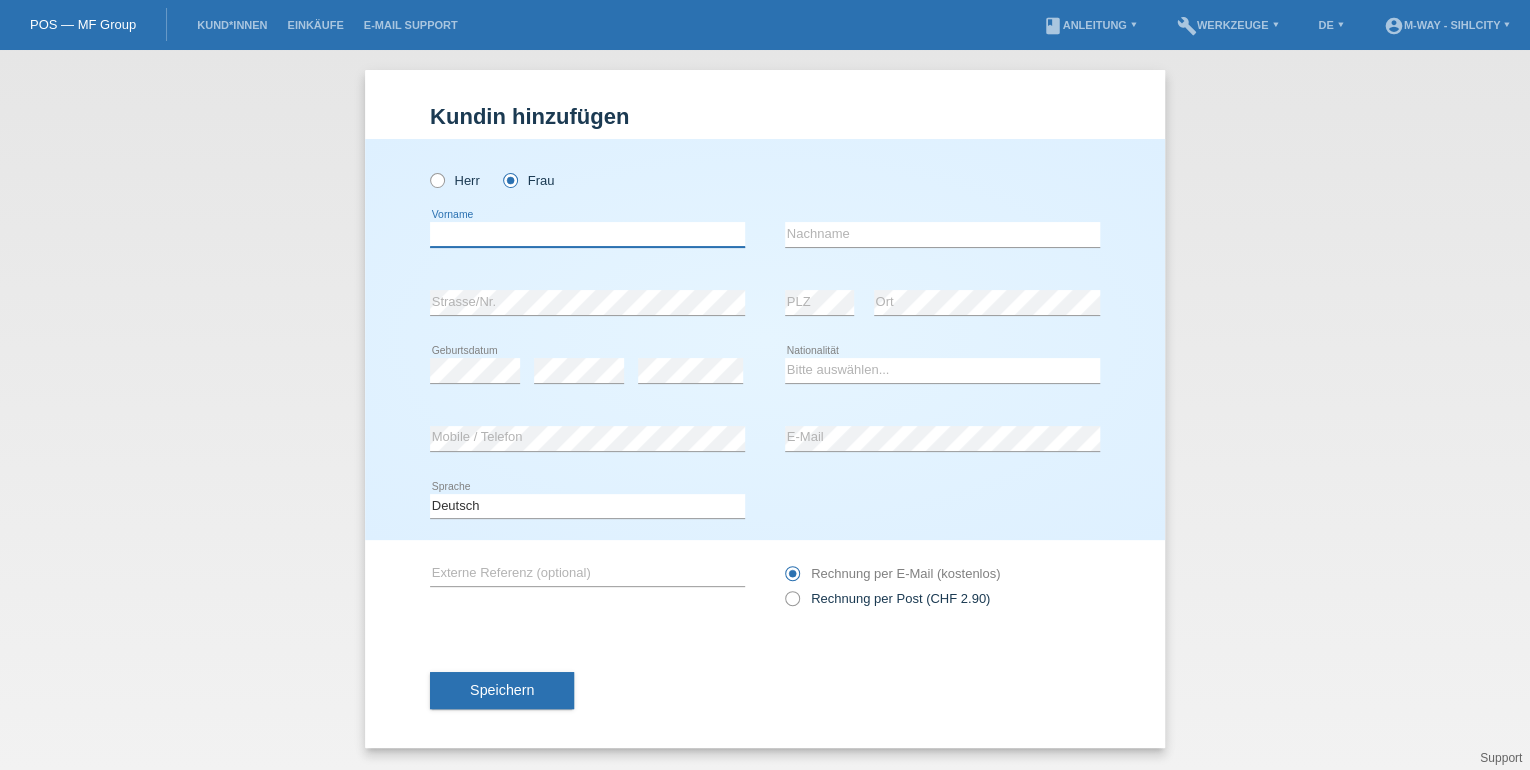 click at bounding box center [587, 234] 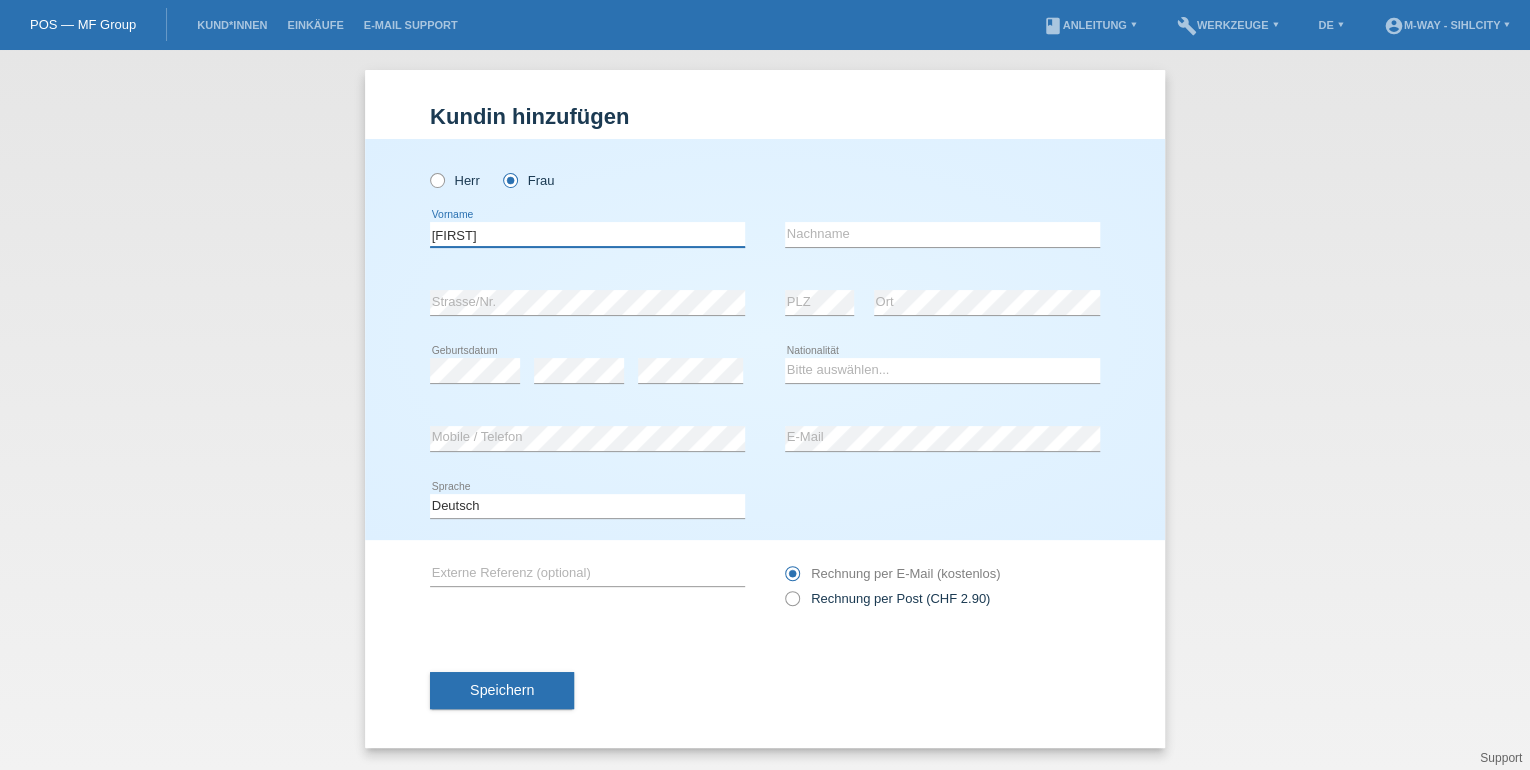 type on "[FIRST]" 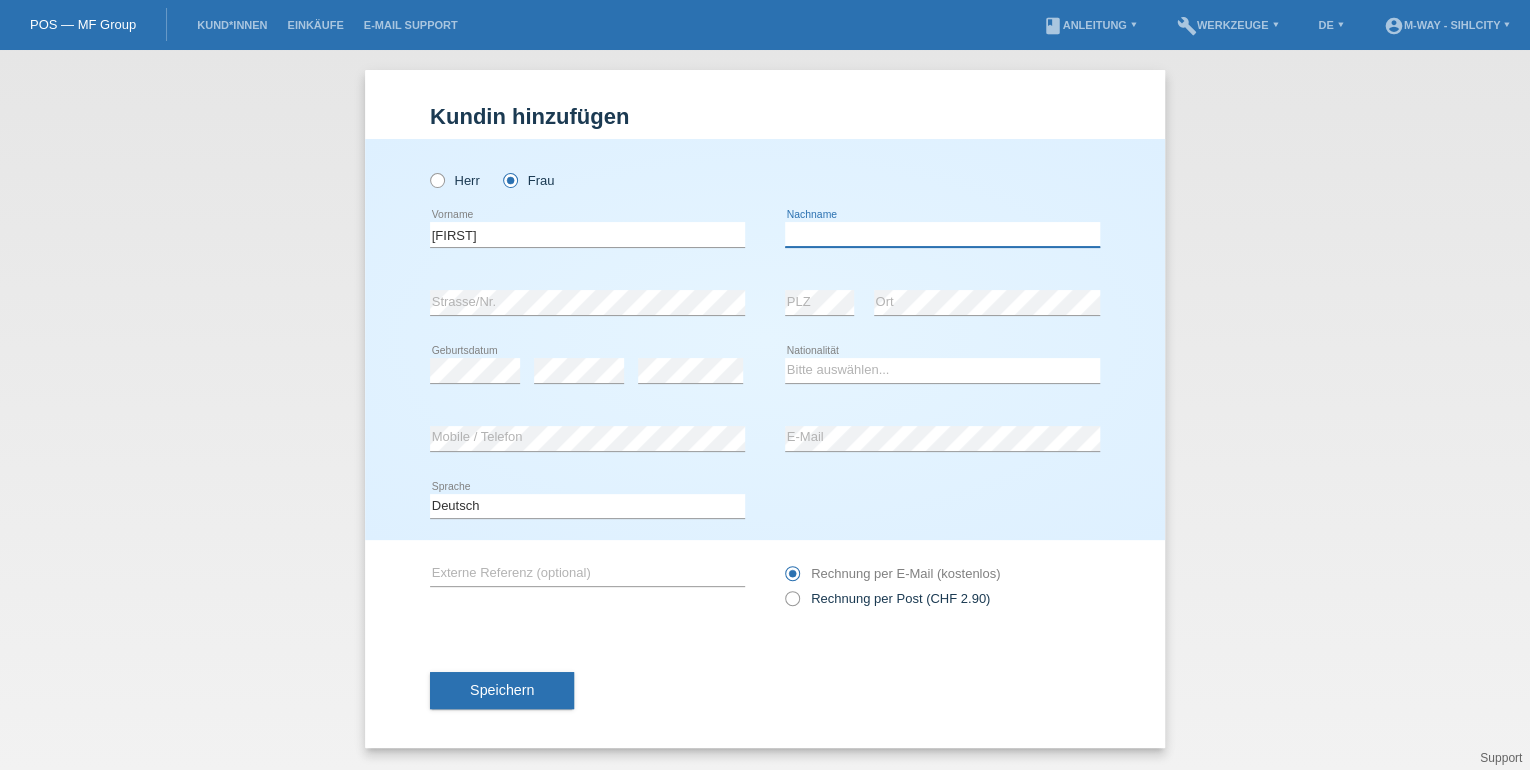 click at bounding box center (942, 234) 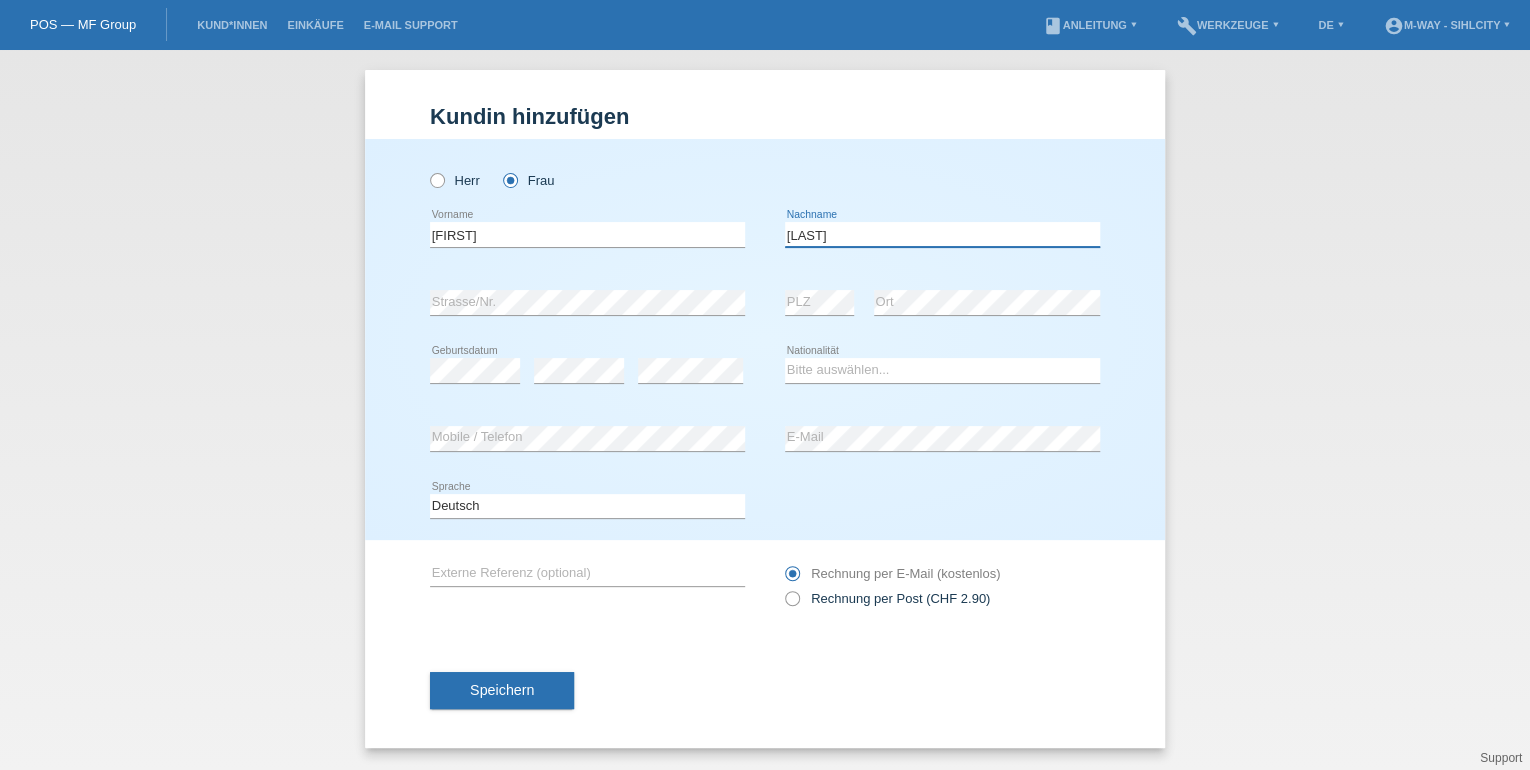 type on "[LAST]" 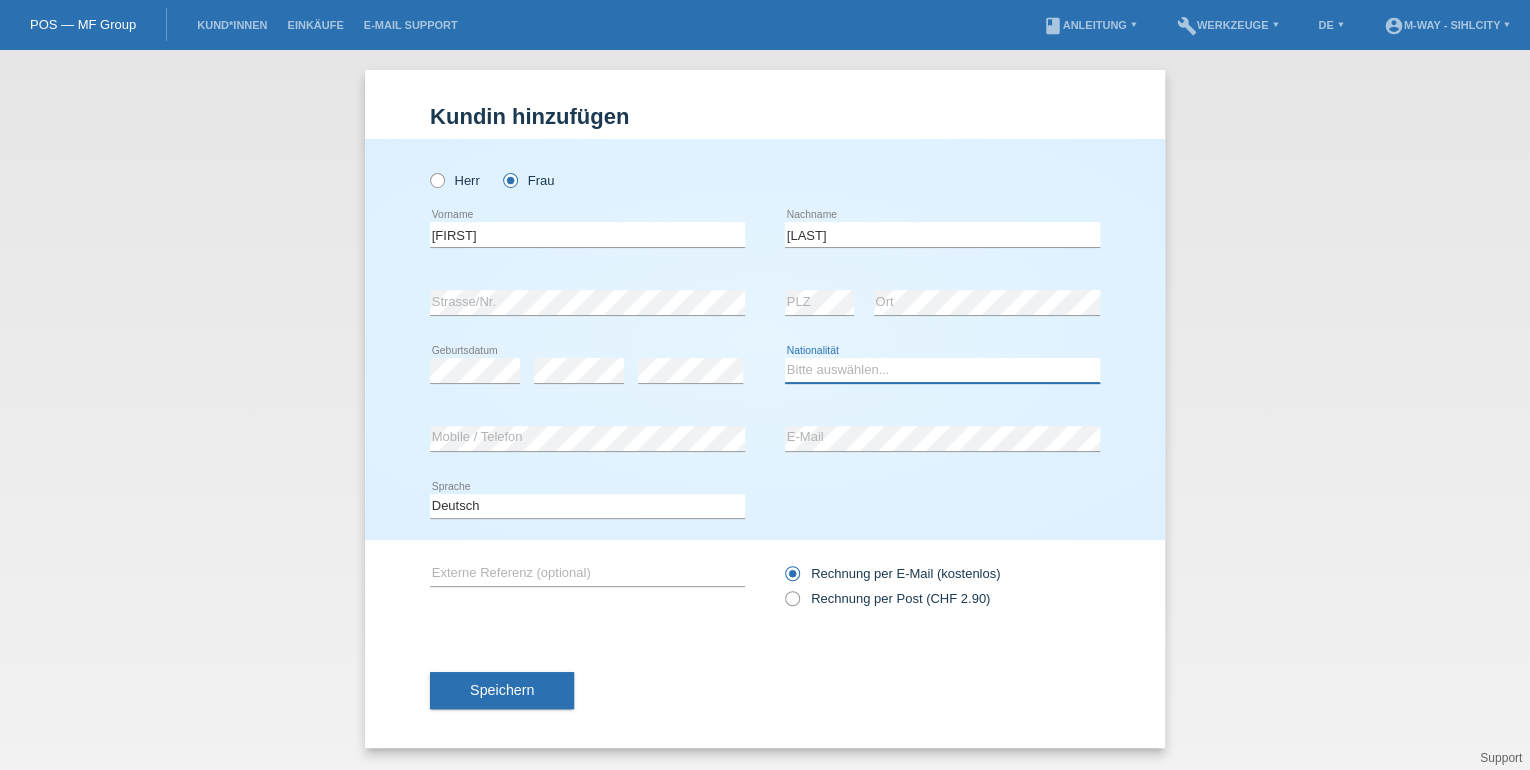 click on "Bitte auswählen...
Schweiz
Deutschland
Liechtenstein
Österreich
------------
Afghanistan
Ägypten
Åland
Albanien
Algerien" at bounding box center (942, 370) 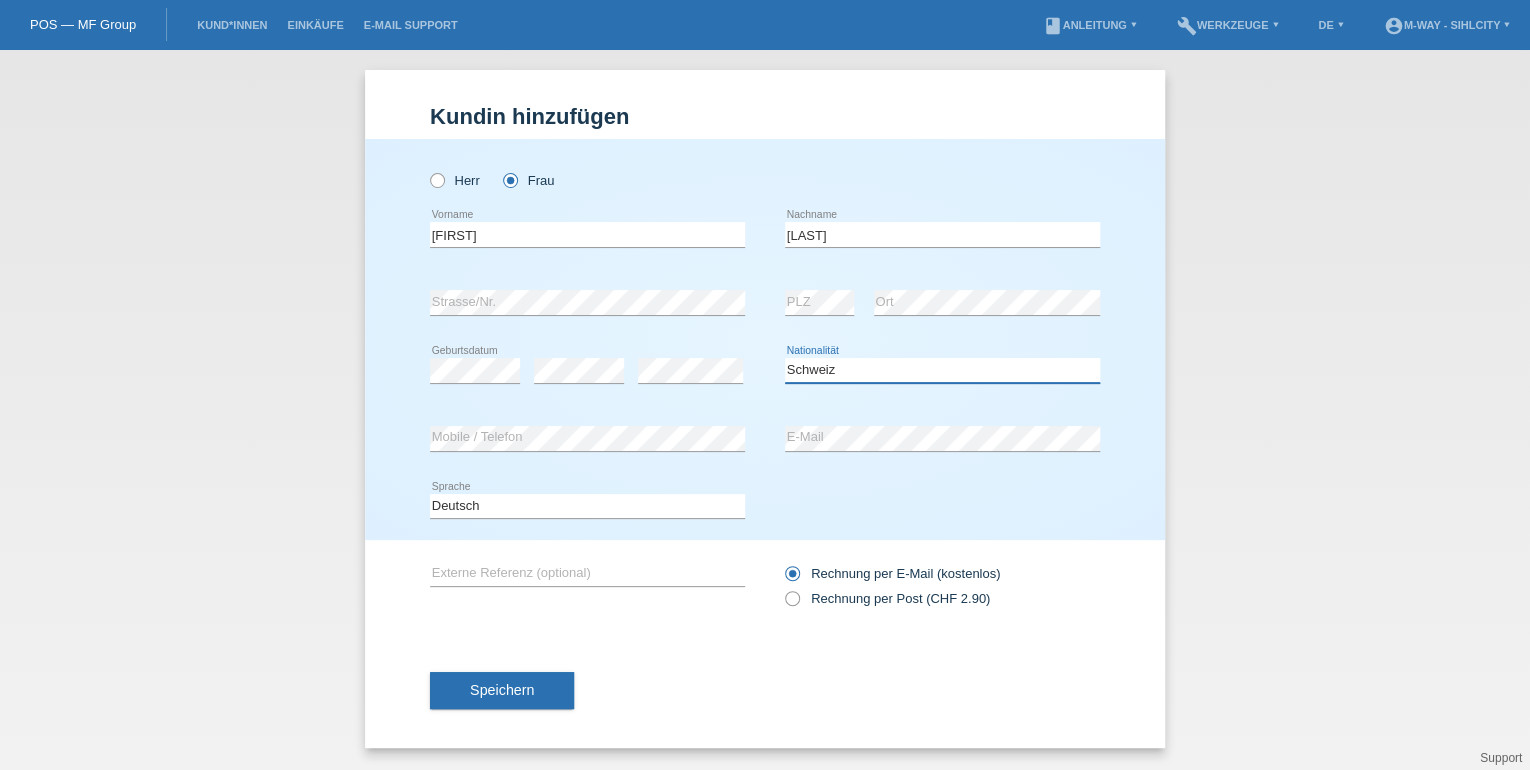 click on "Bitte auswählen...
Schweiz
Deutschland
Liechtenstein
Österreich
------------
Afghanistan
Ägypten
Åland
Albanien
Algerien" at bounding box center (942, 370) 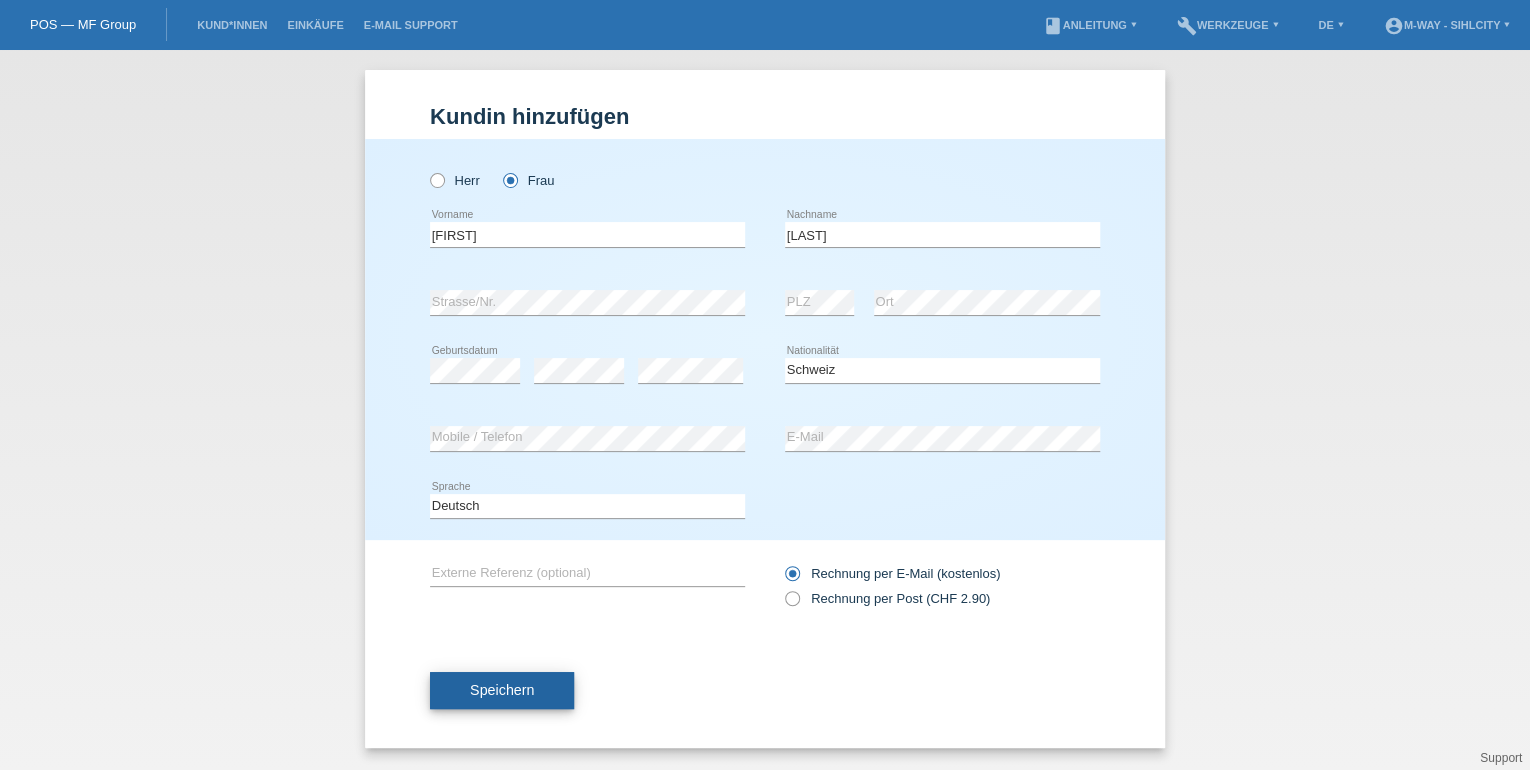 click on "Speichern" at bounding box center [502, 690] 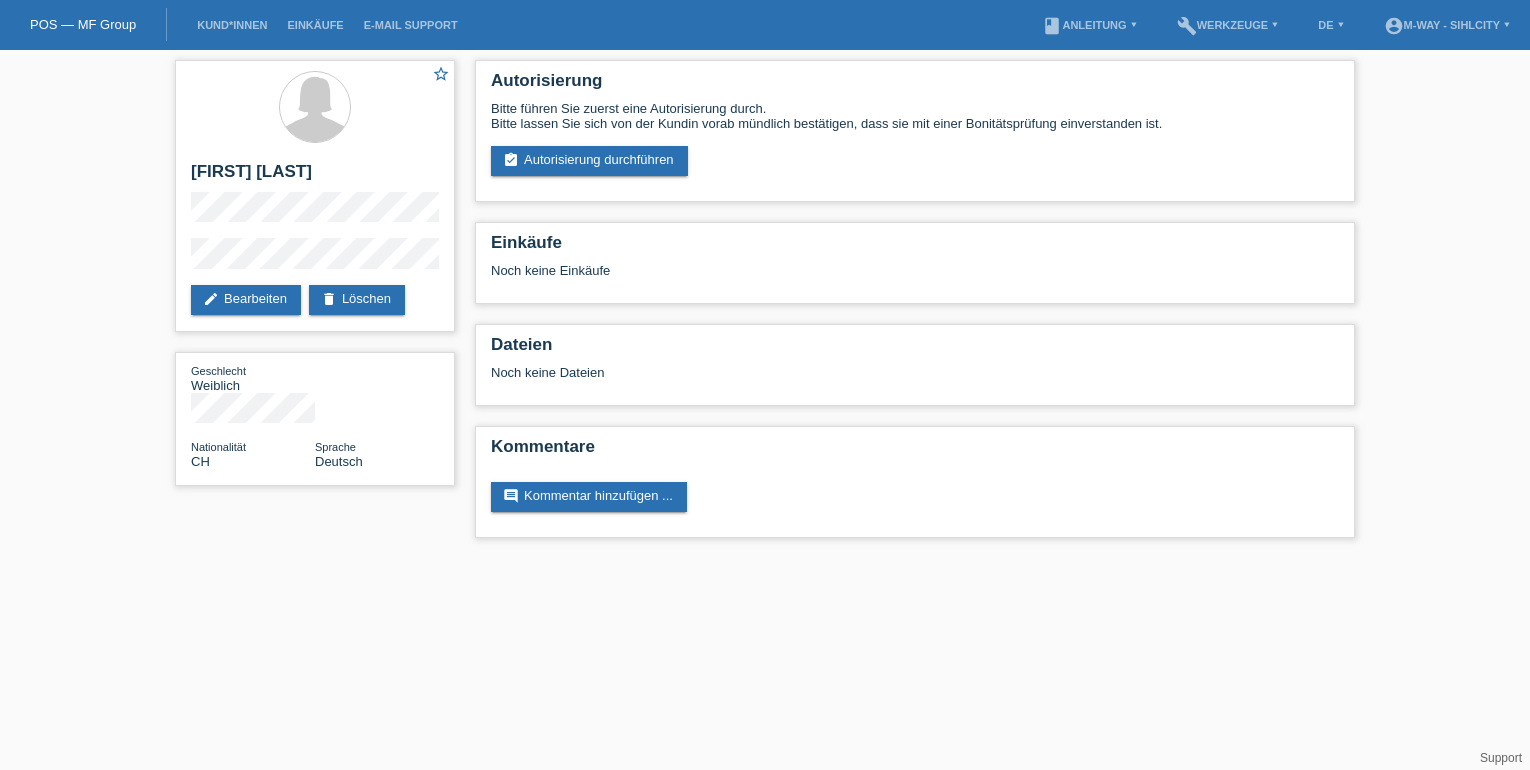 scroll, scrollTop: 0, scrollLeft: 0, axis: both 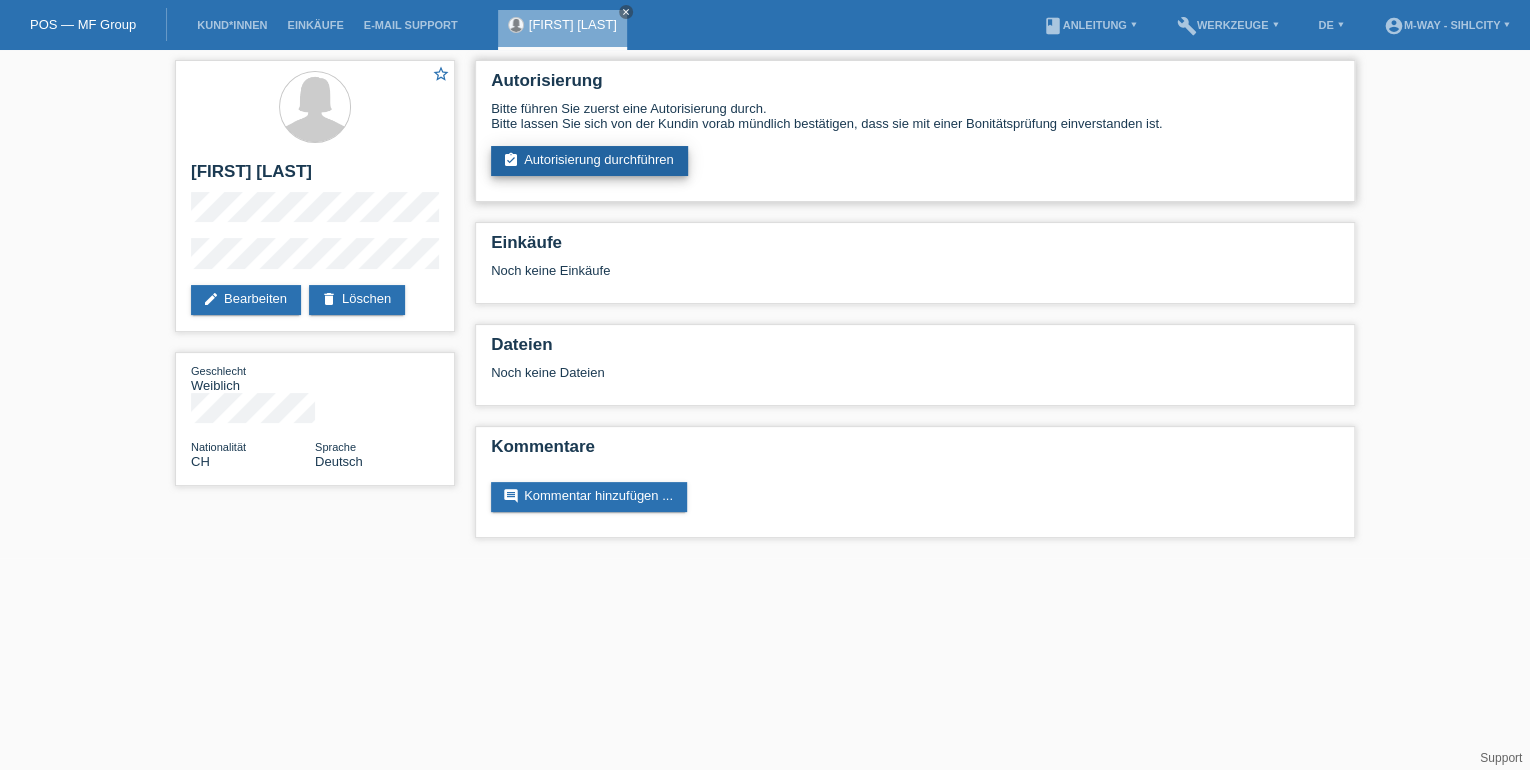 click on "assignment_turned_in  Autorisierung durchführen" at bounding box center (589, 161) 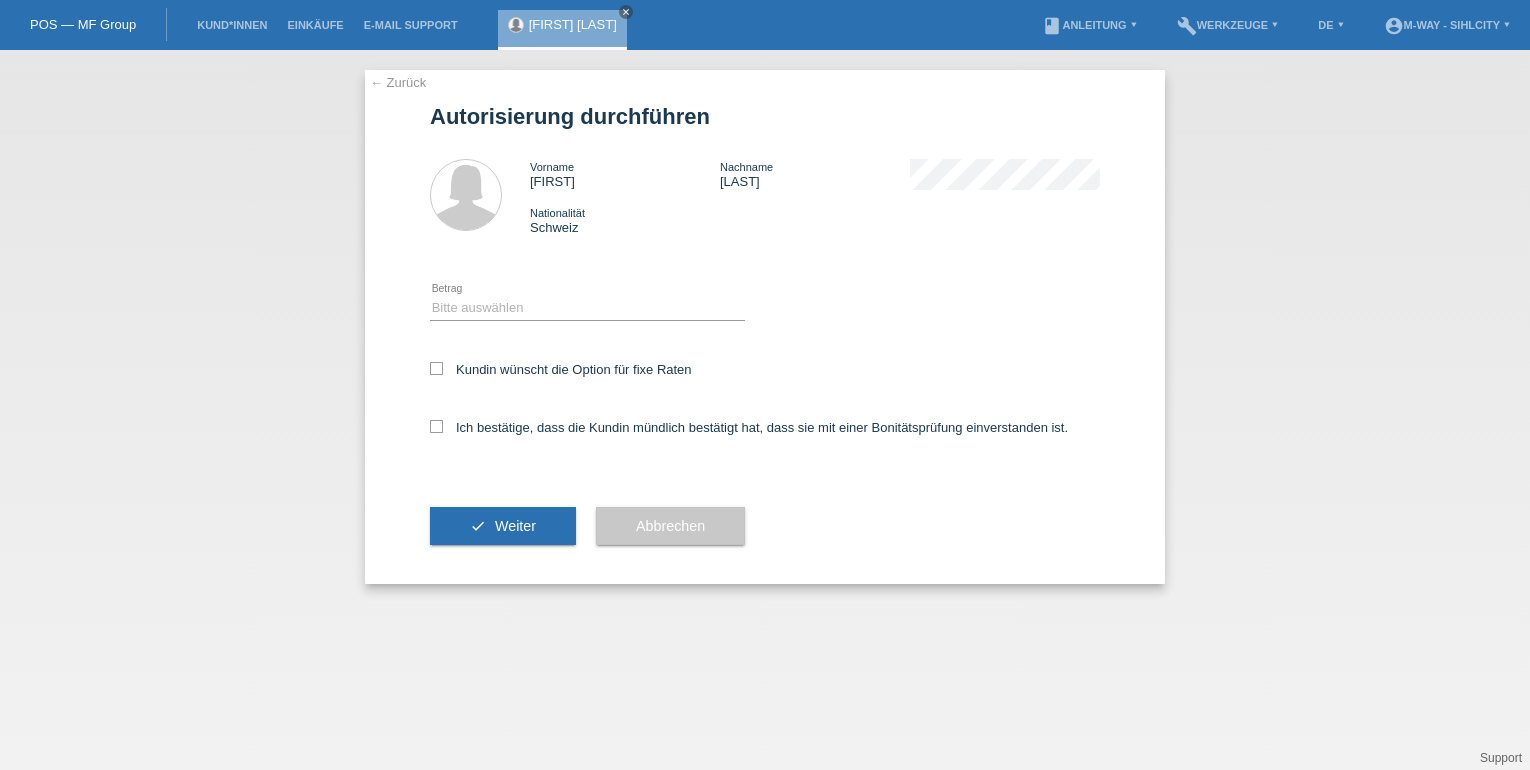 scroll, scrollTop: 0, scrollLeft: 0, axis: both 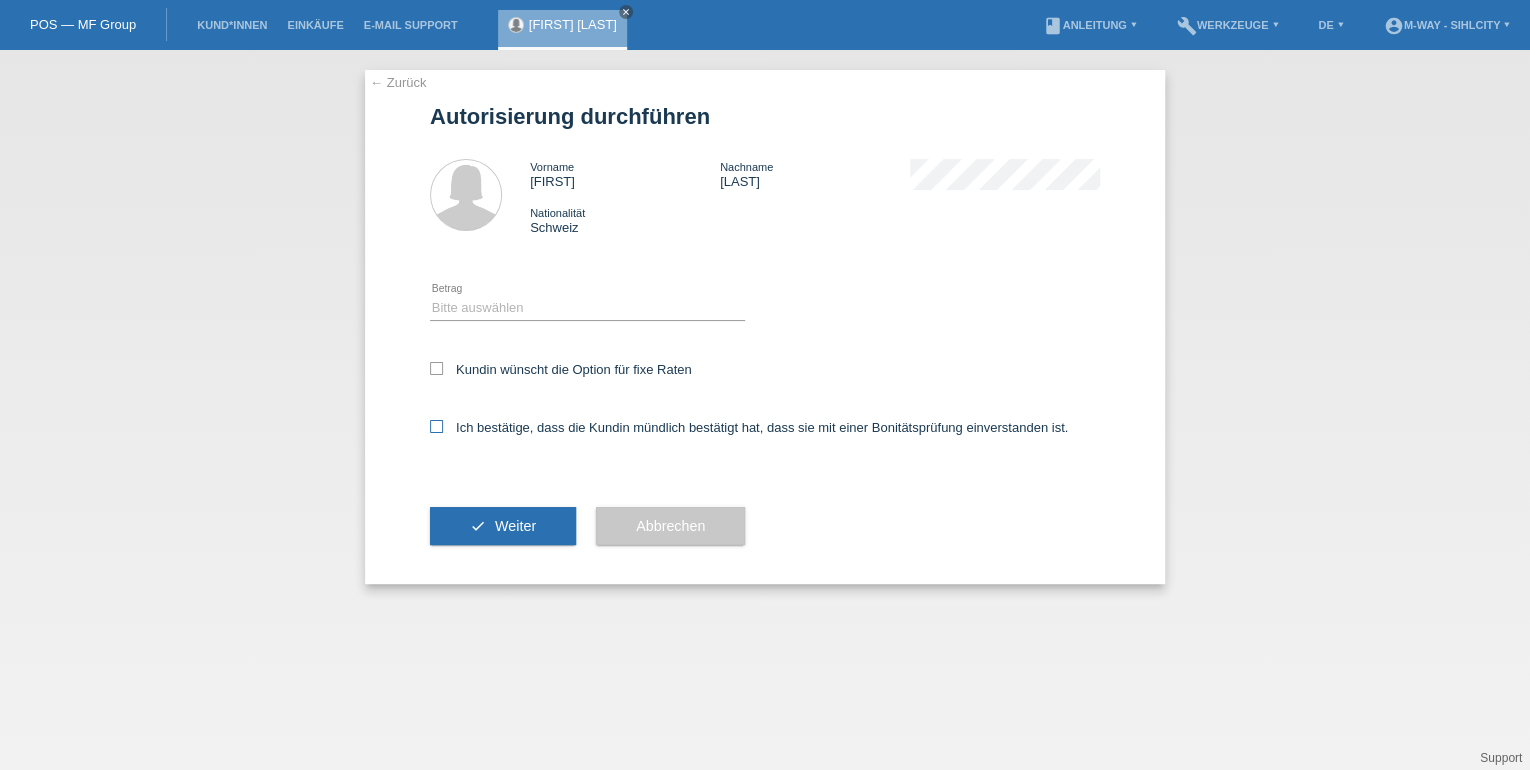 click on "Ich bestätige, dass die Kundin mündlich bestätigt hat, dass sie mit einer Bonitätsprüfung einverstanden ist." at bounding box center [749, 427] 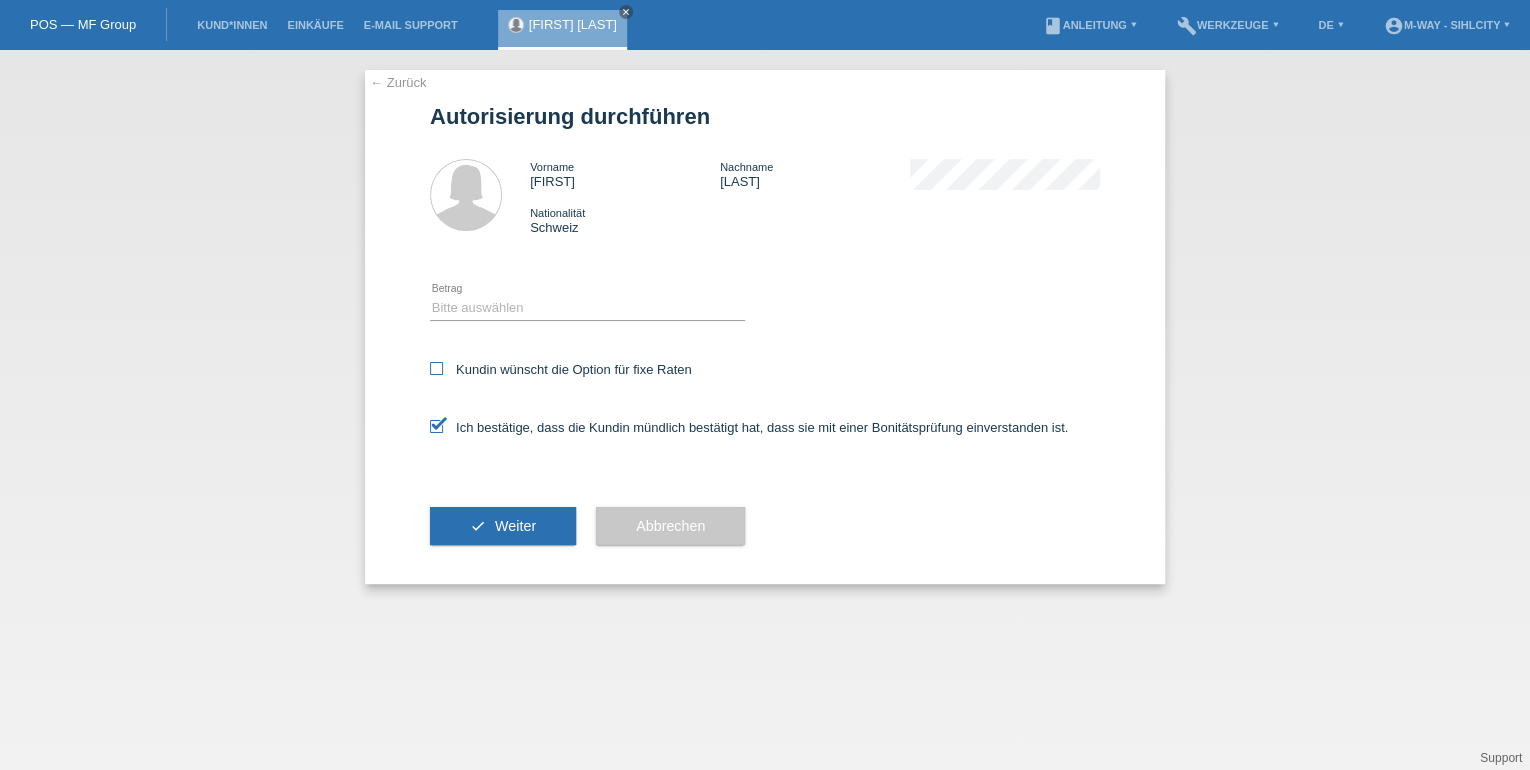 click at bounding box center (436, 368) 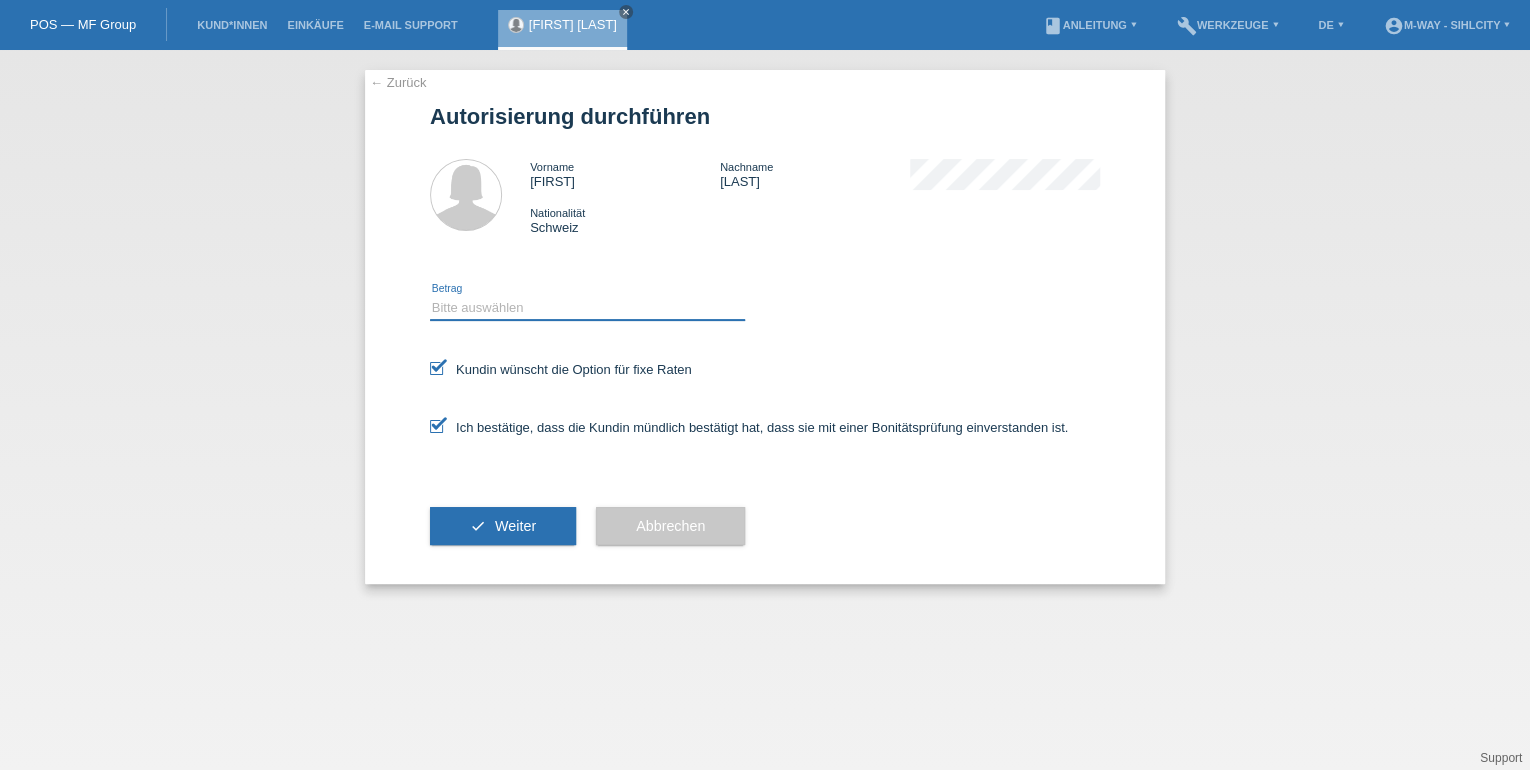 click on "Bitte auswählen
CHF 1.00 - CHF 499.00
CHF 500.00 - CHF 1'999.00
CHF 2'000.00 - CHF 15'000.00" at bounding box center [587, 308] 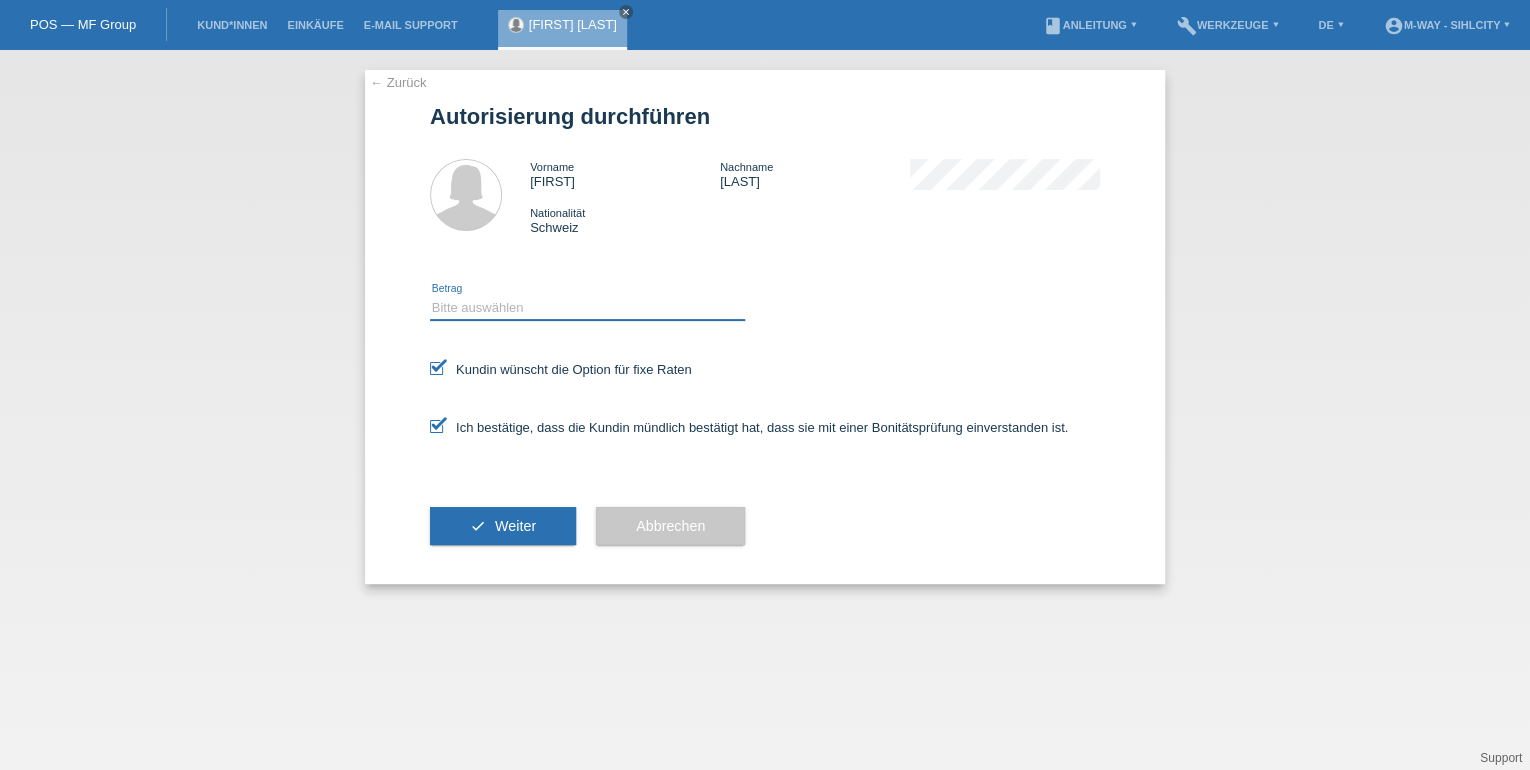 select on "3" 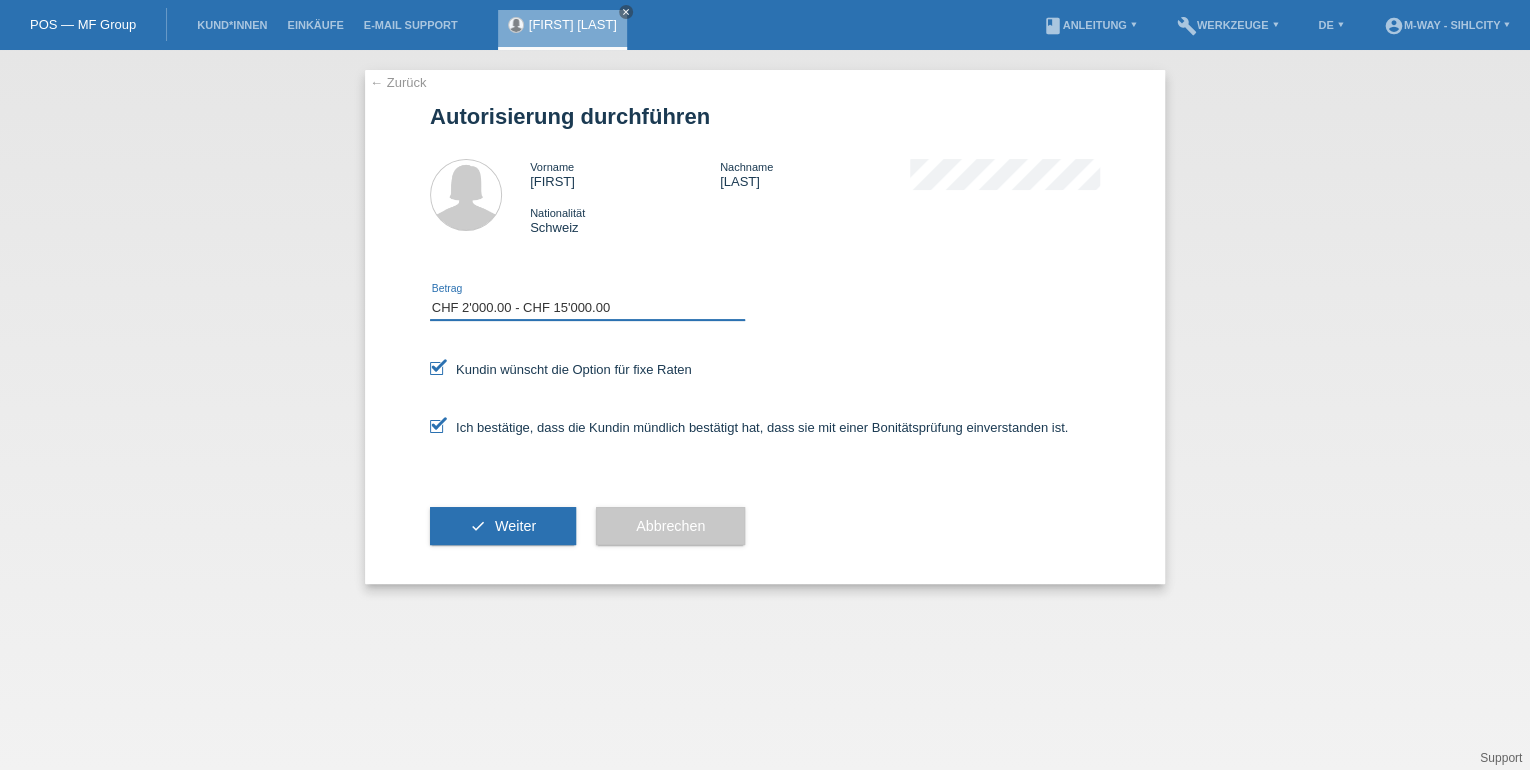 click on "Bitte auswählen
CHF 1.00 - CHF 499.00
CHF 500.00 - CHF 1'999.00
CHF 2'000.00 - CHF 15'000.00" at bounding box center [587, 308] 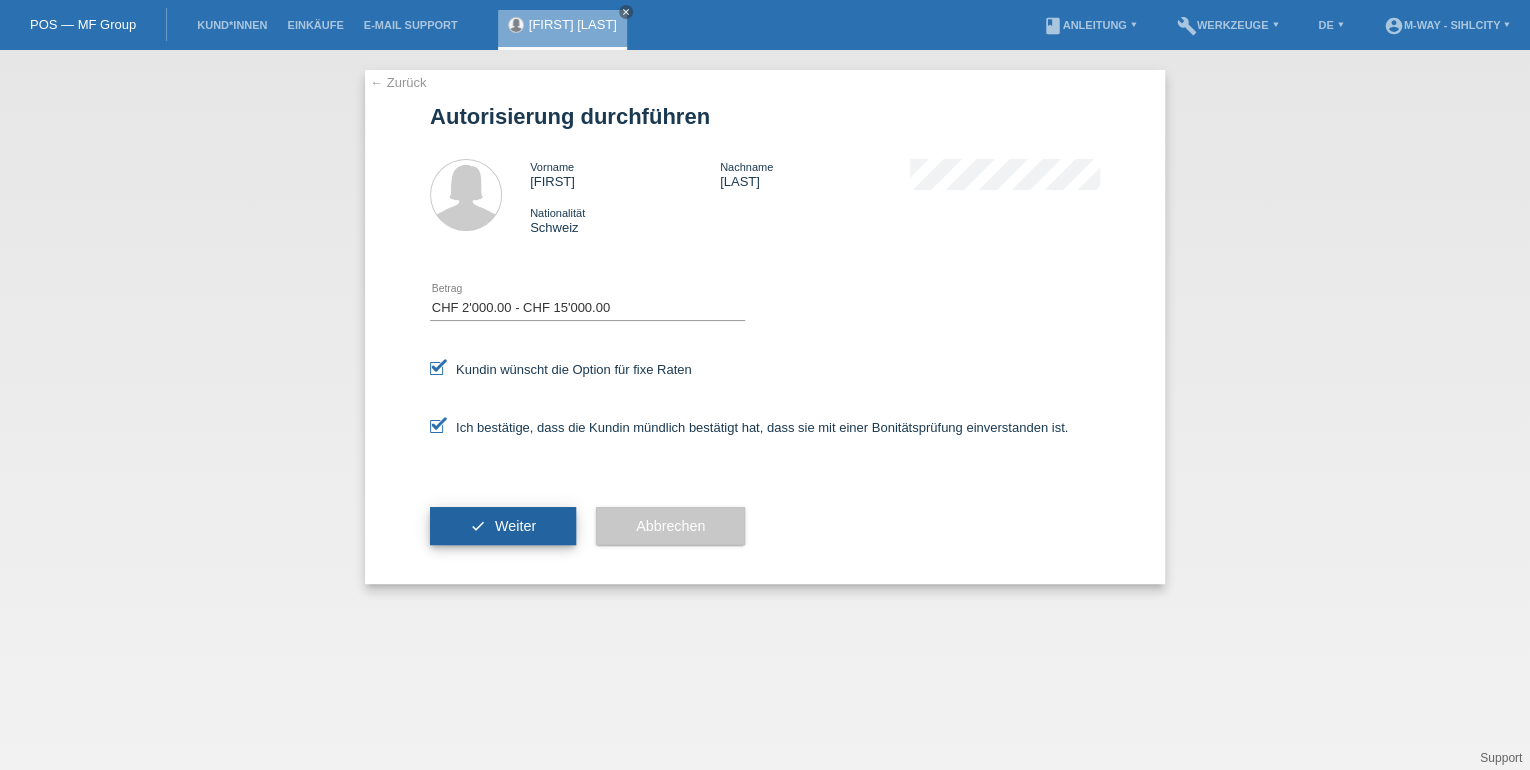 click on "Weiter" at bounding box center (515, 526) 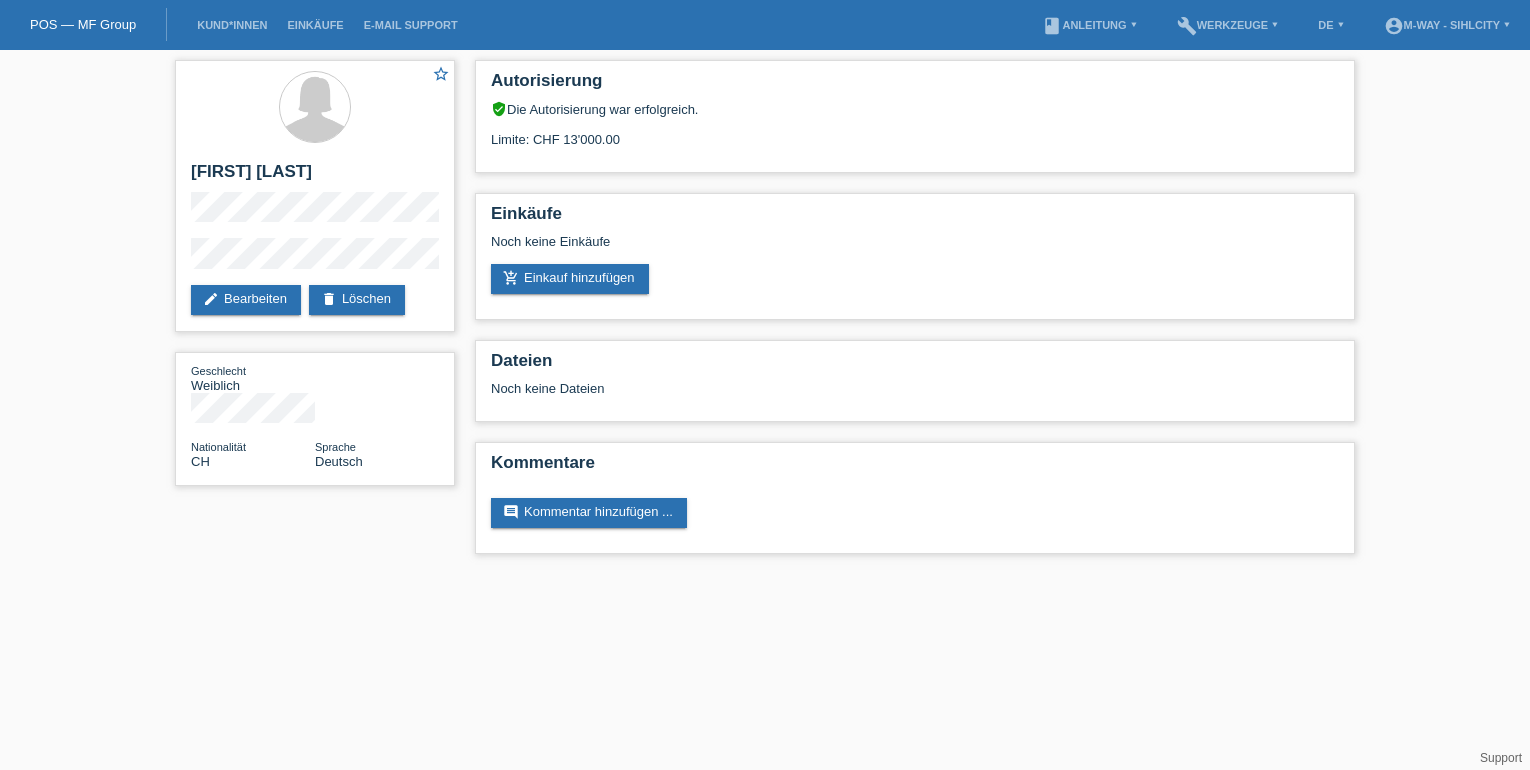 scroll, scrollTop: 0, scrollLeft: 0, axis: both 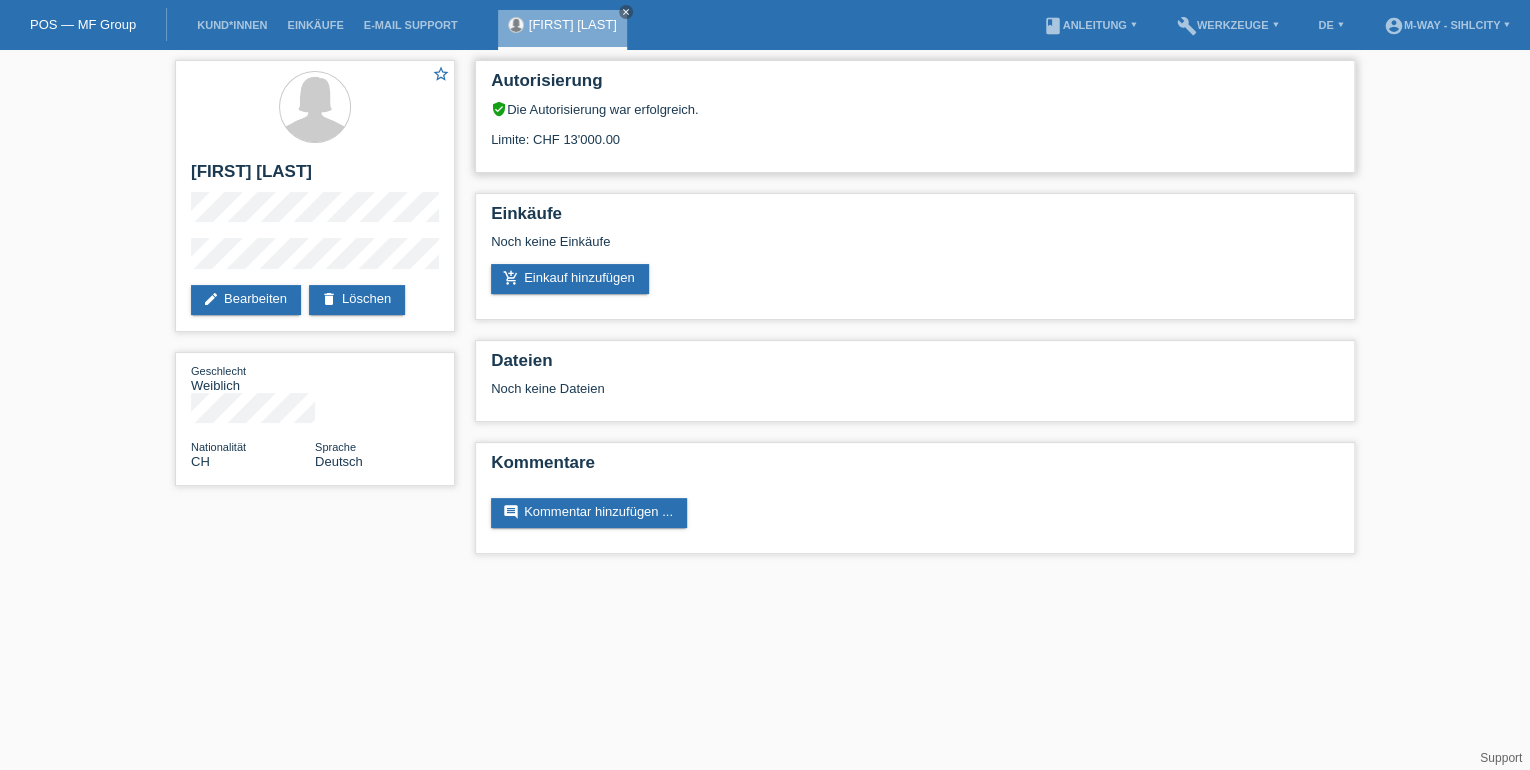 drag, startPoint x: 564, startPoint y: 137, endPoint x: 624, endPoint y: 135, distance: 60.033325 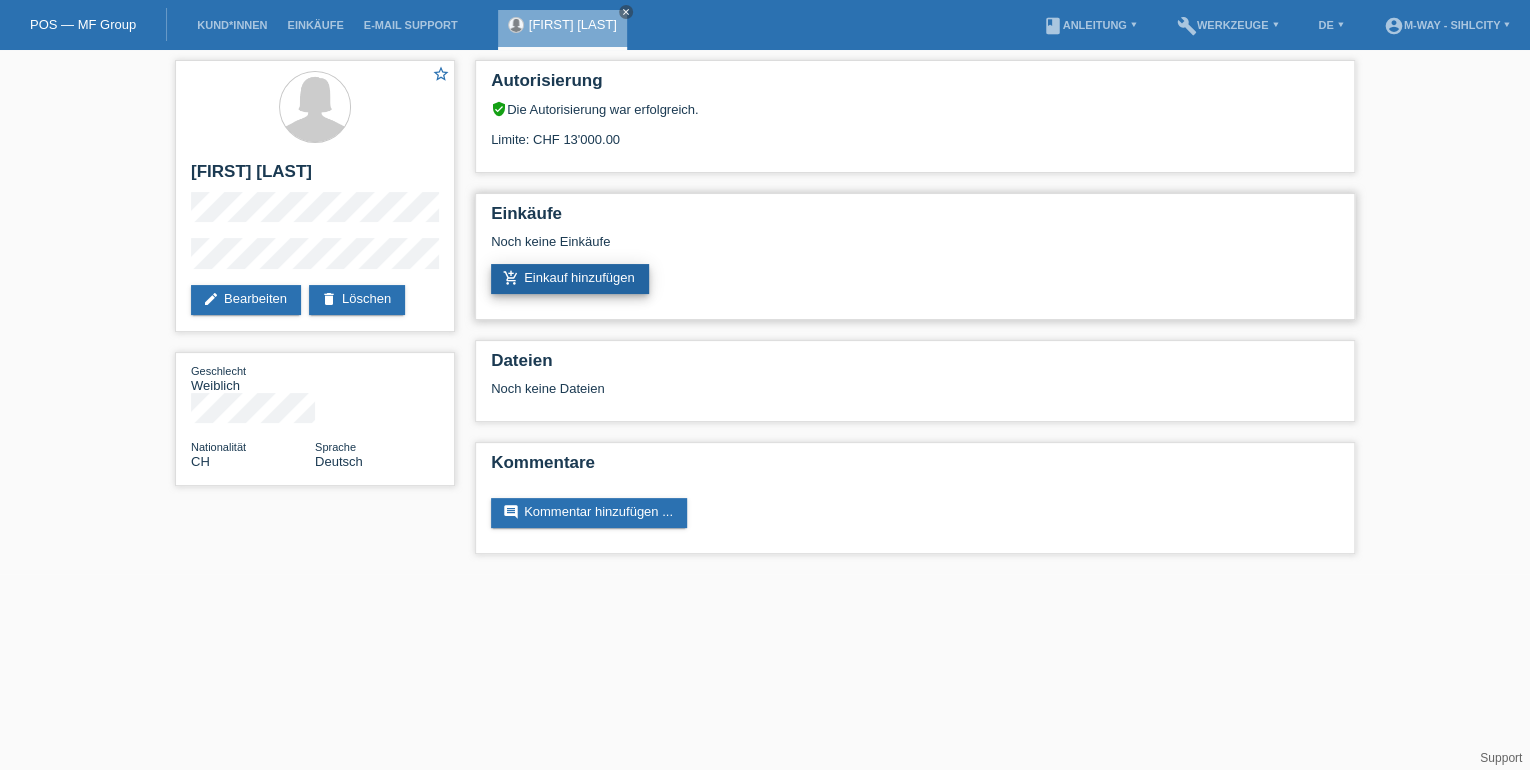 click on "add_shopping_cart  Einkauf hinzufügen" at bounding box center (570, 279) 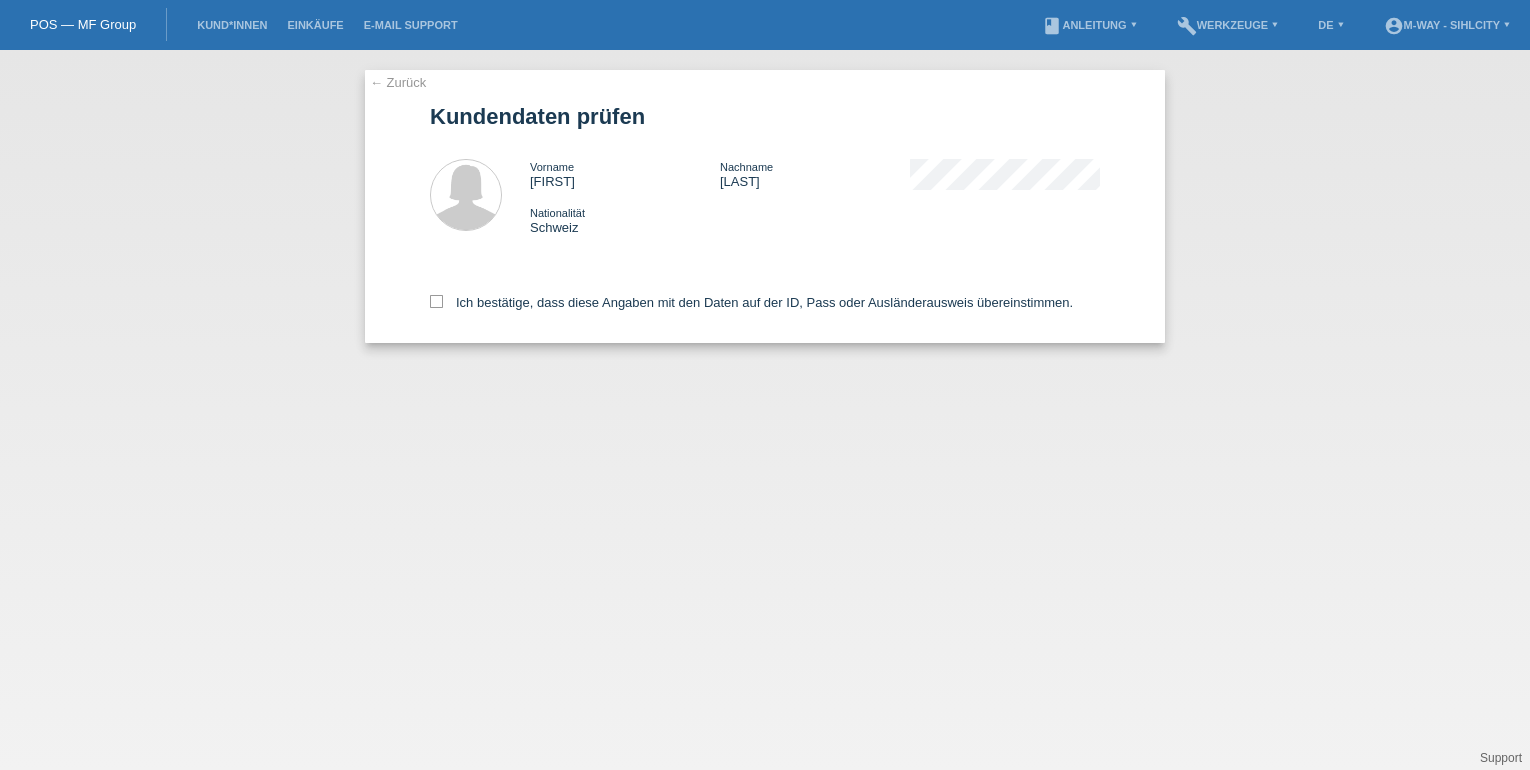 scroll, scrollTop: 0, scrollLeft: 0, axis: both 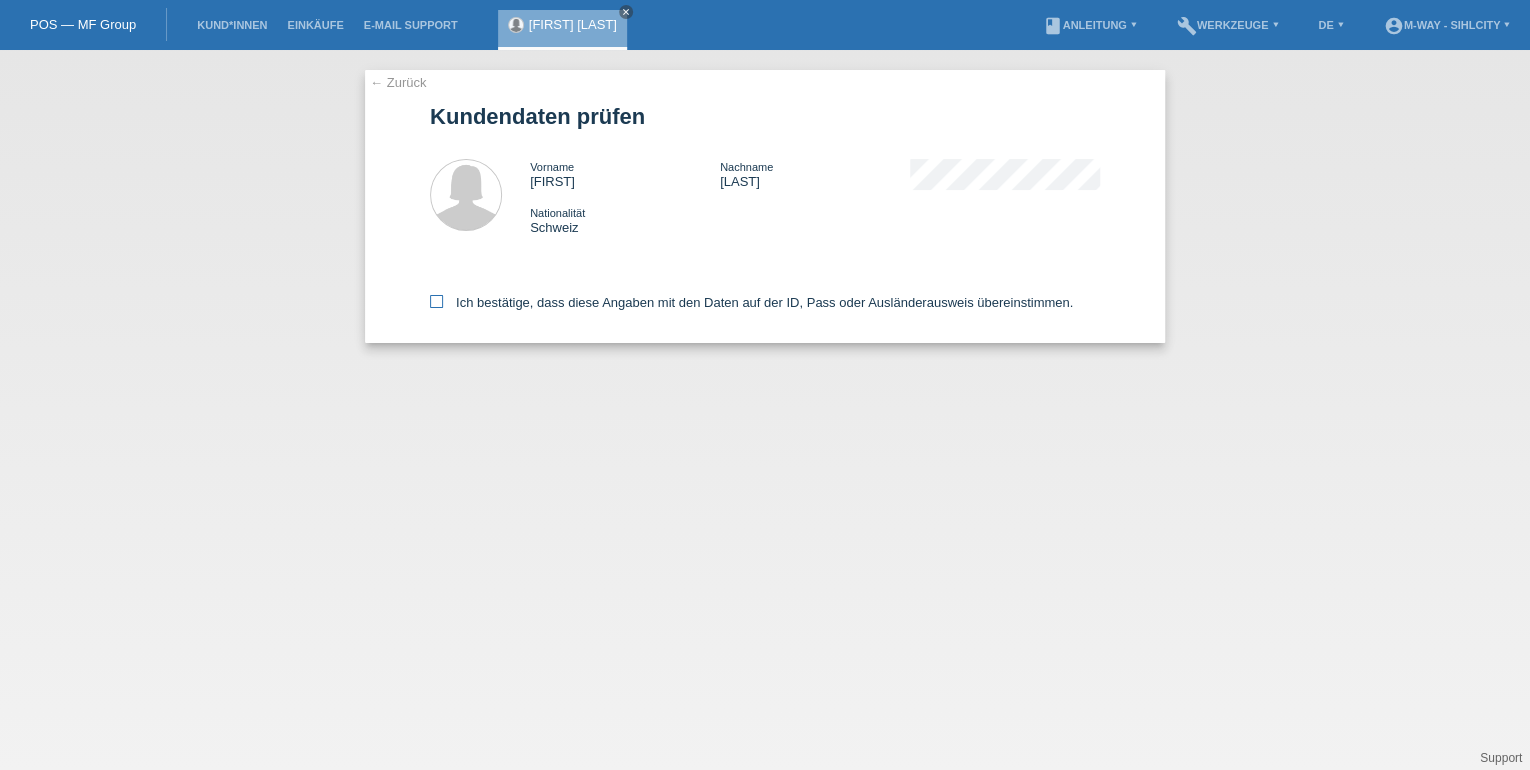 click at bounding box center [436, 301] 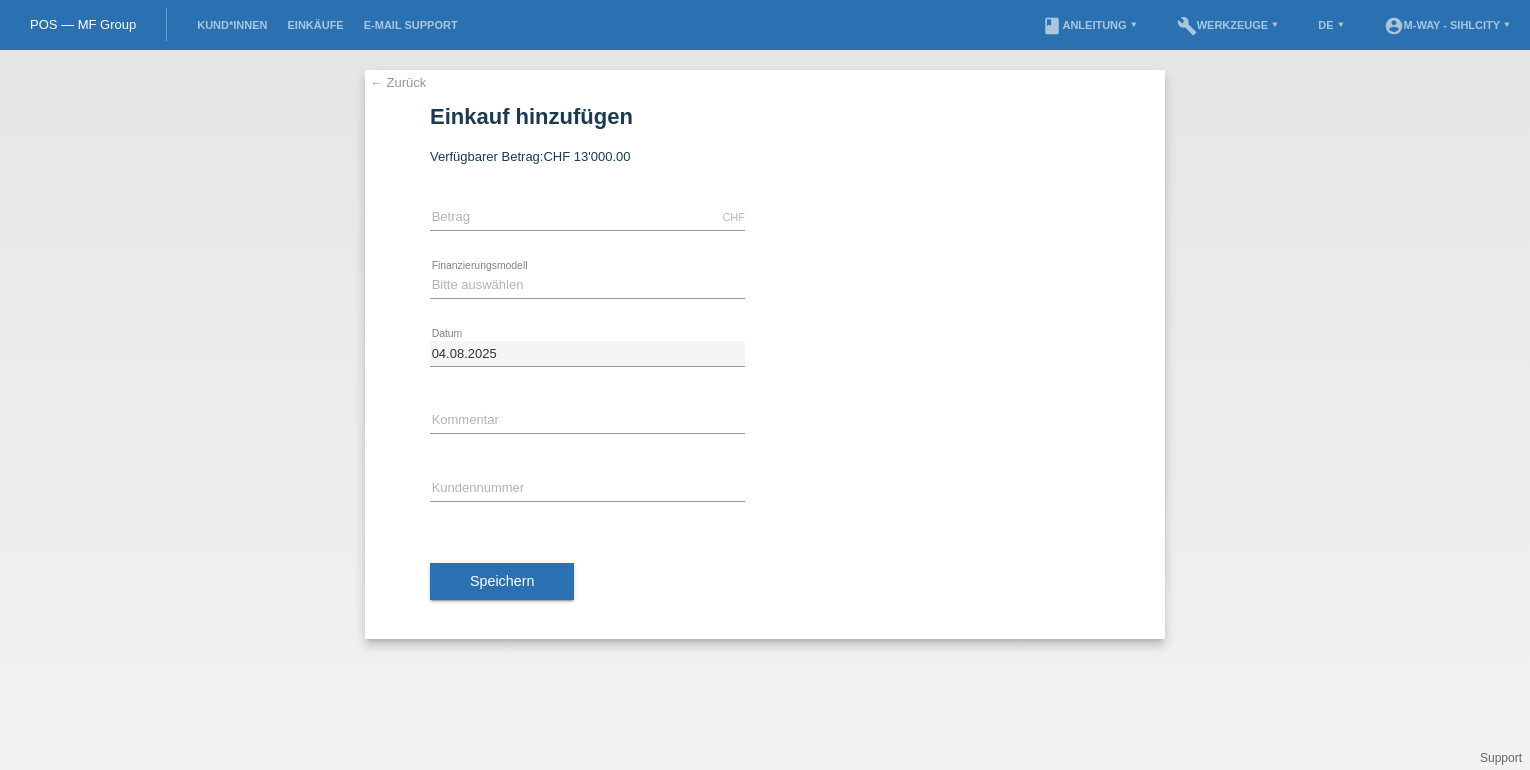 scroll, scrollTop: 0, scrollLeft: 0, axis: both 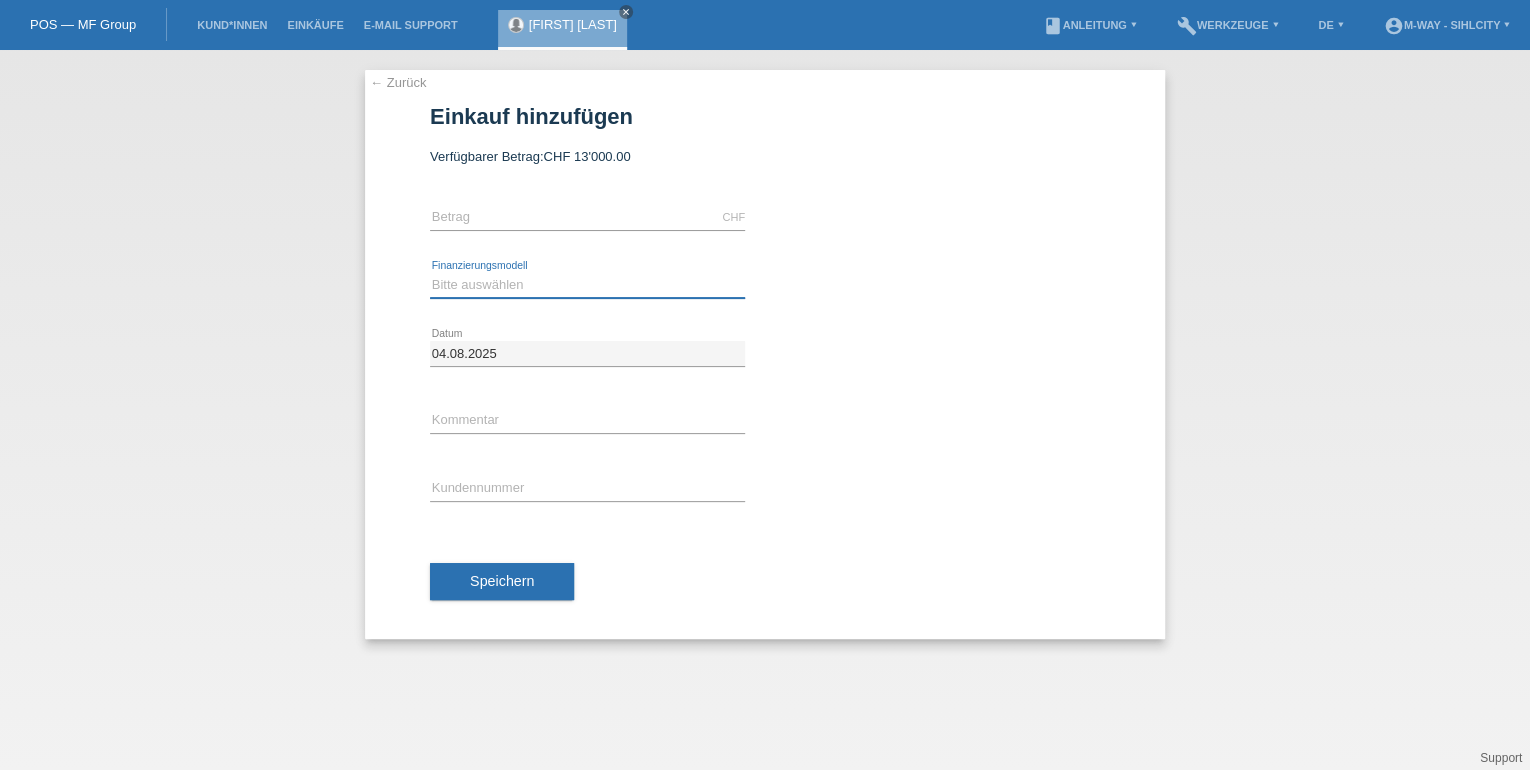 click on "Bitte auswählen
Fixe Raten
Kauf auf Rechnung mit Teilzahlungsoption" at bounding box center (587, 285) 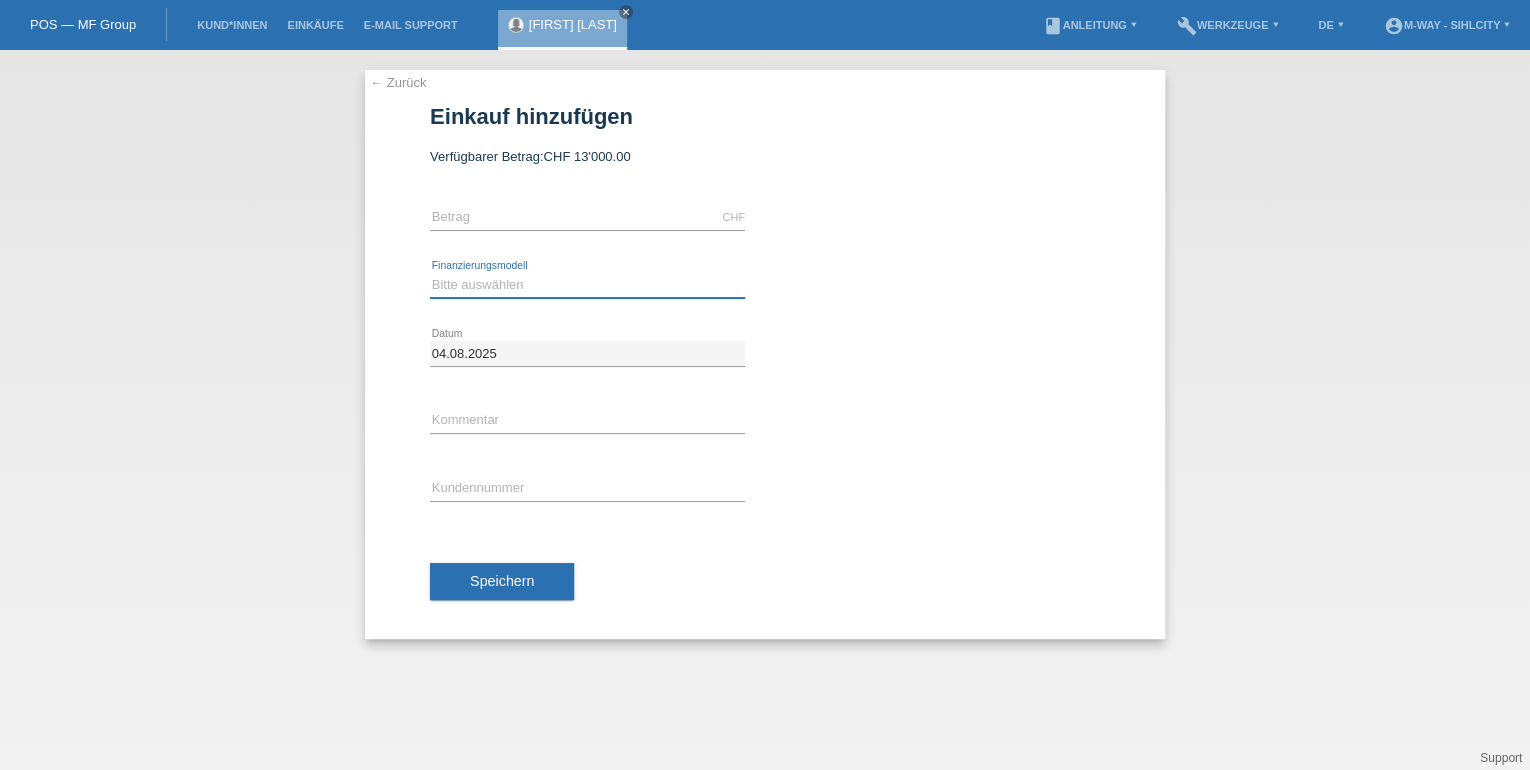 select on "77" 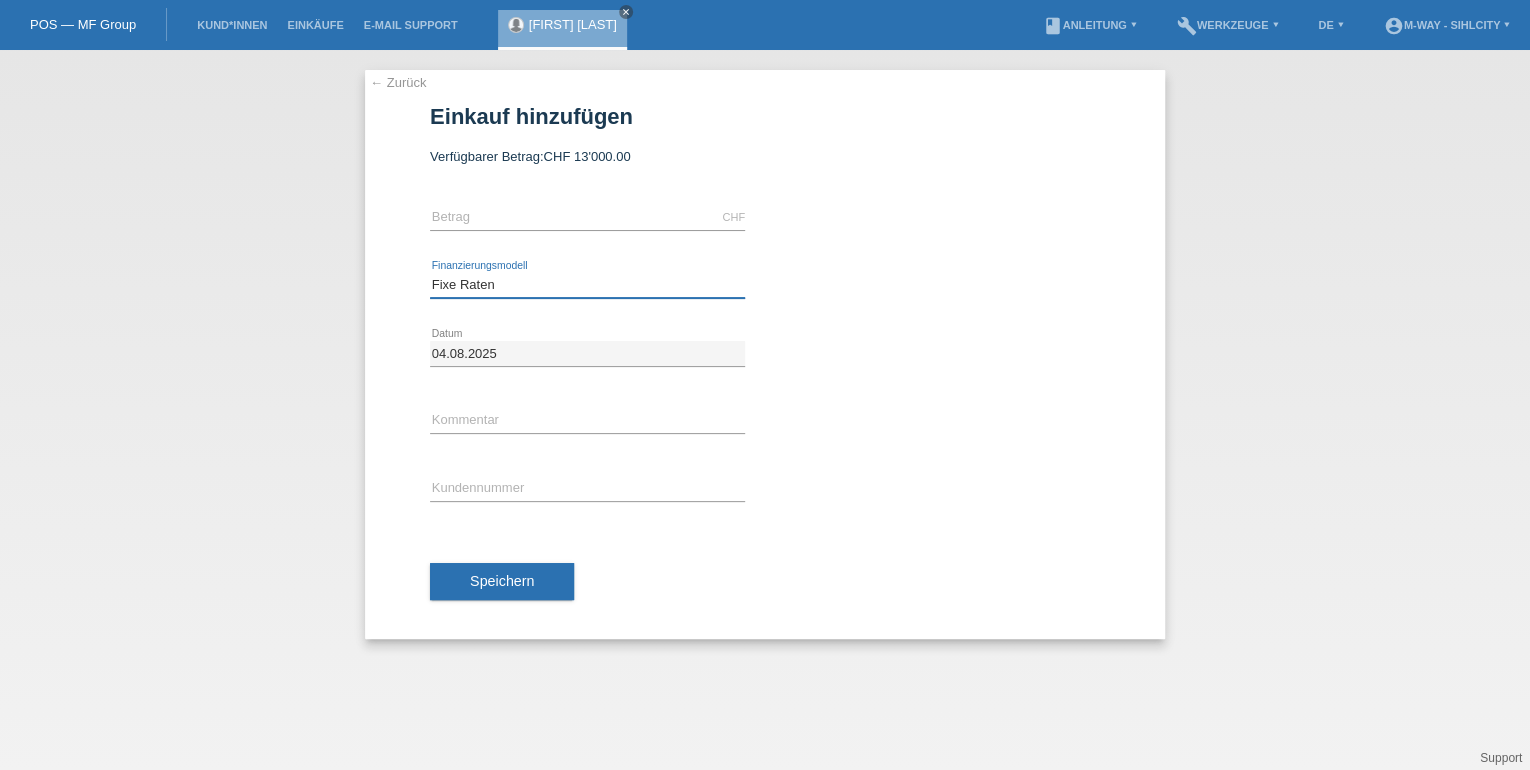 click on "Bitte auswählen
Fixe Raten
Kauf auf Rechnung mit Teilzahlungsoption" at bounding box center (587, 285) 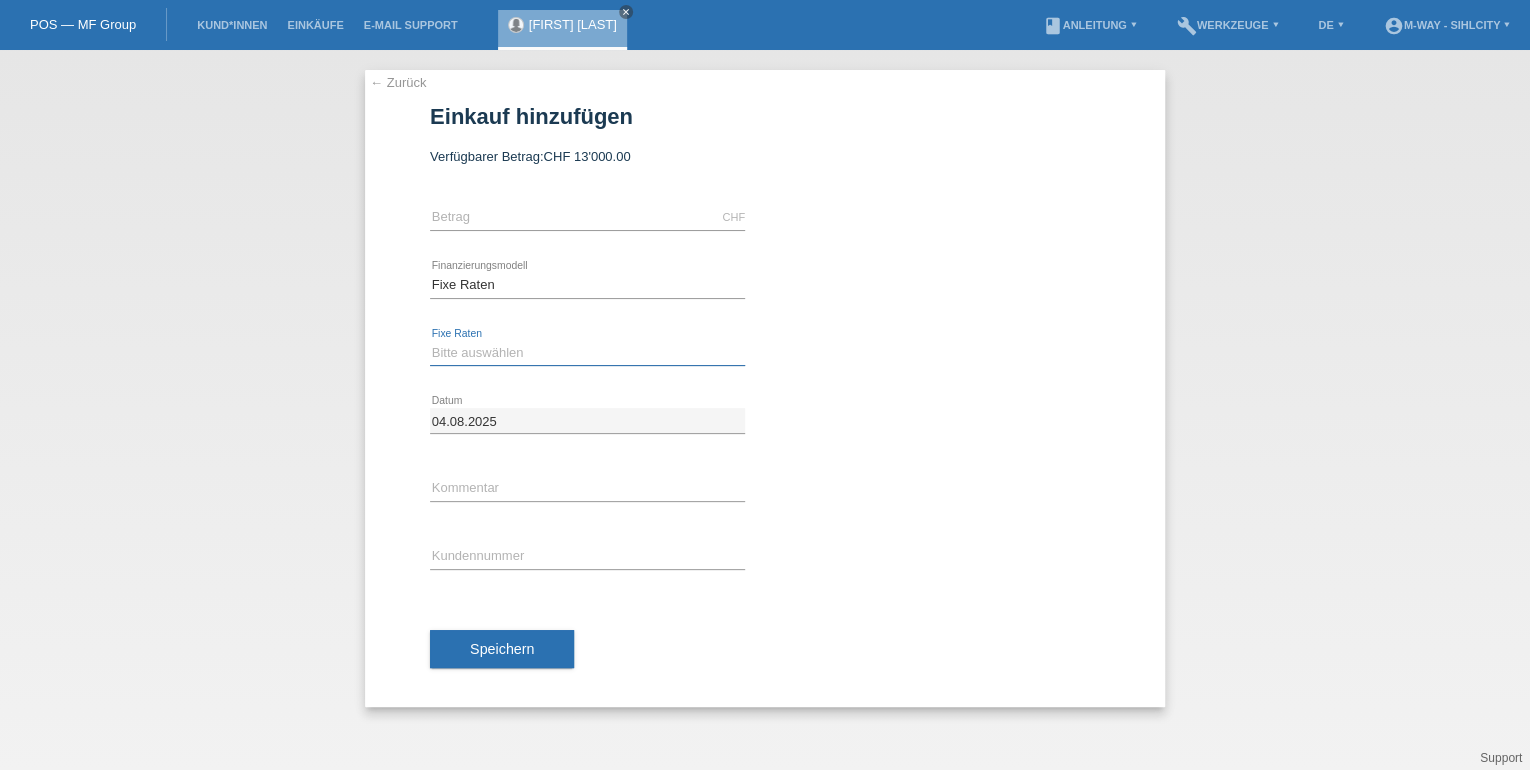 click on "Bitte auswählen
4 Raten
5 Raten
6 Raten
7 Raten
8 Raten
9 Raten
10 Raten
11 Raten" at bounding box center (587, 353) 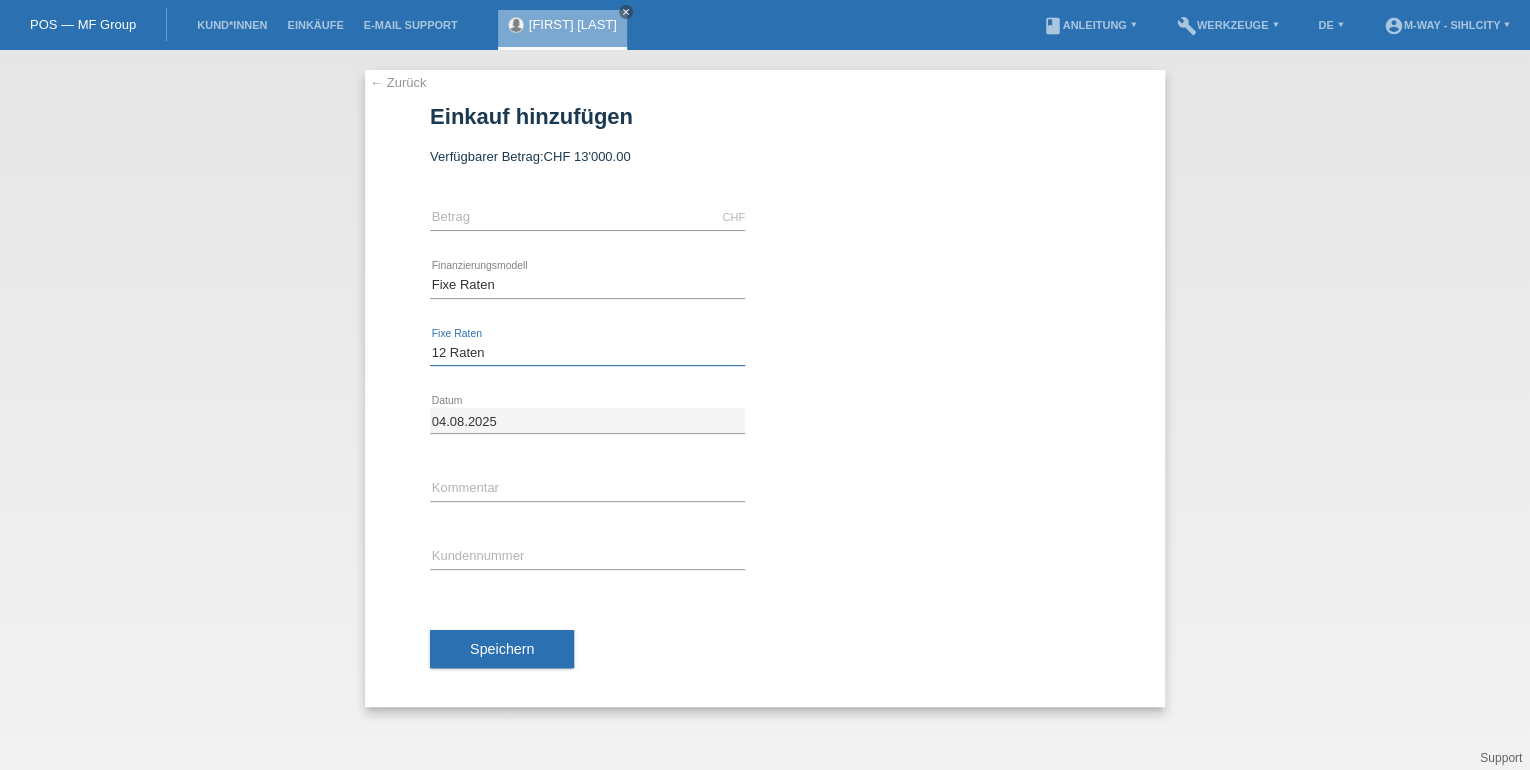 click on "Bitte auswählen
4 Raten
5 Raten
6 Raten
7 Raten
8 Raten
9 Raten
10 Raten
11 Raten" at bounding box center [587, 353] 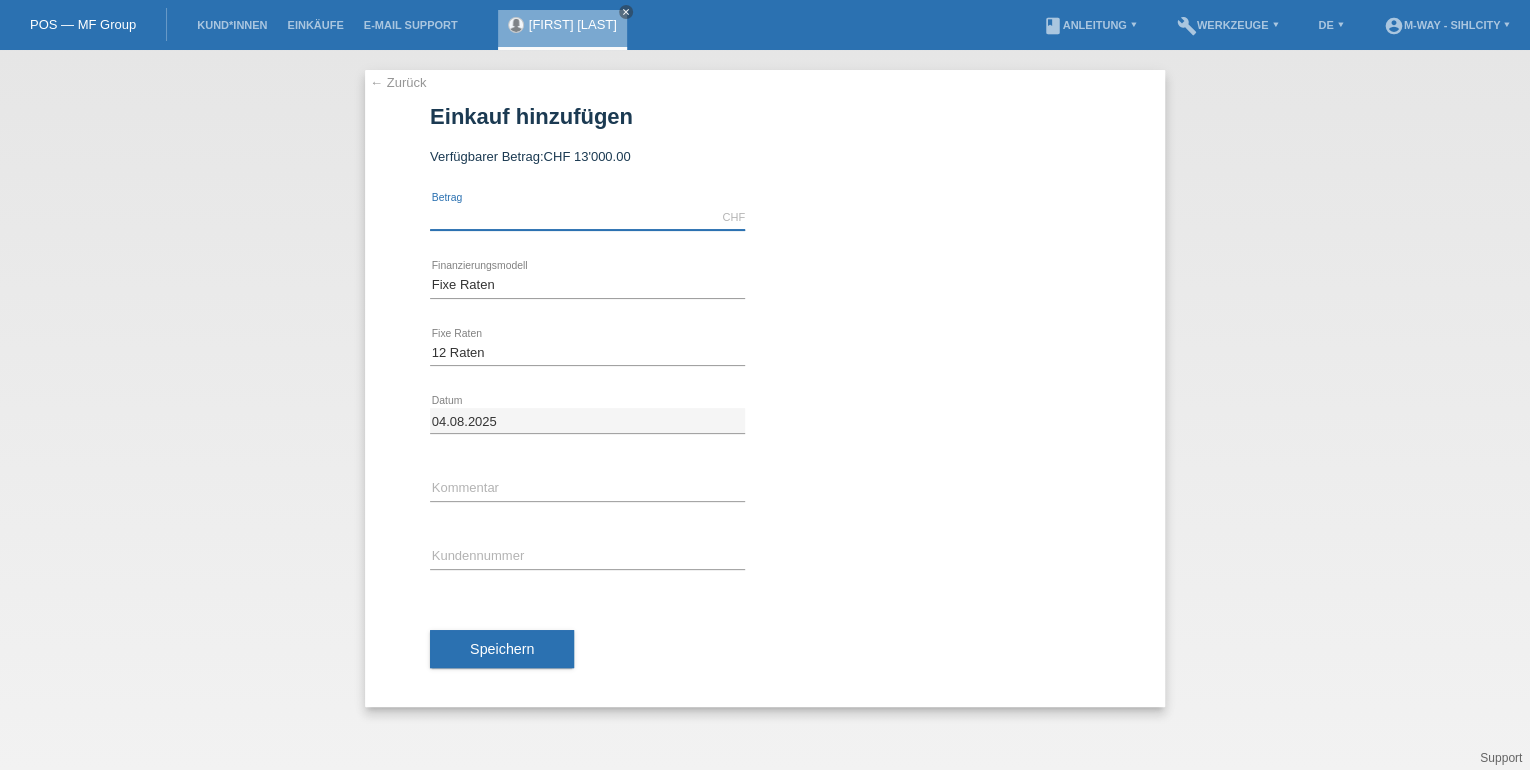 click at bounding box center (587, 217) 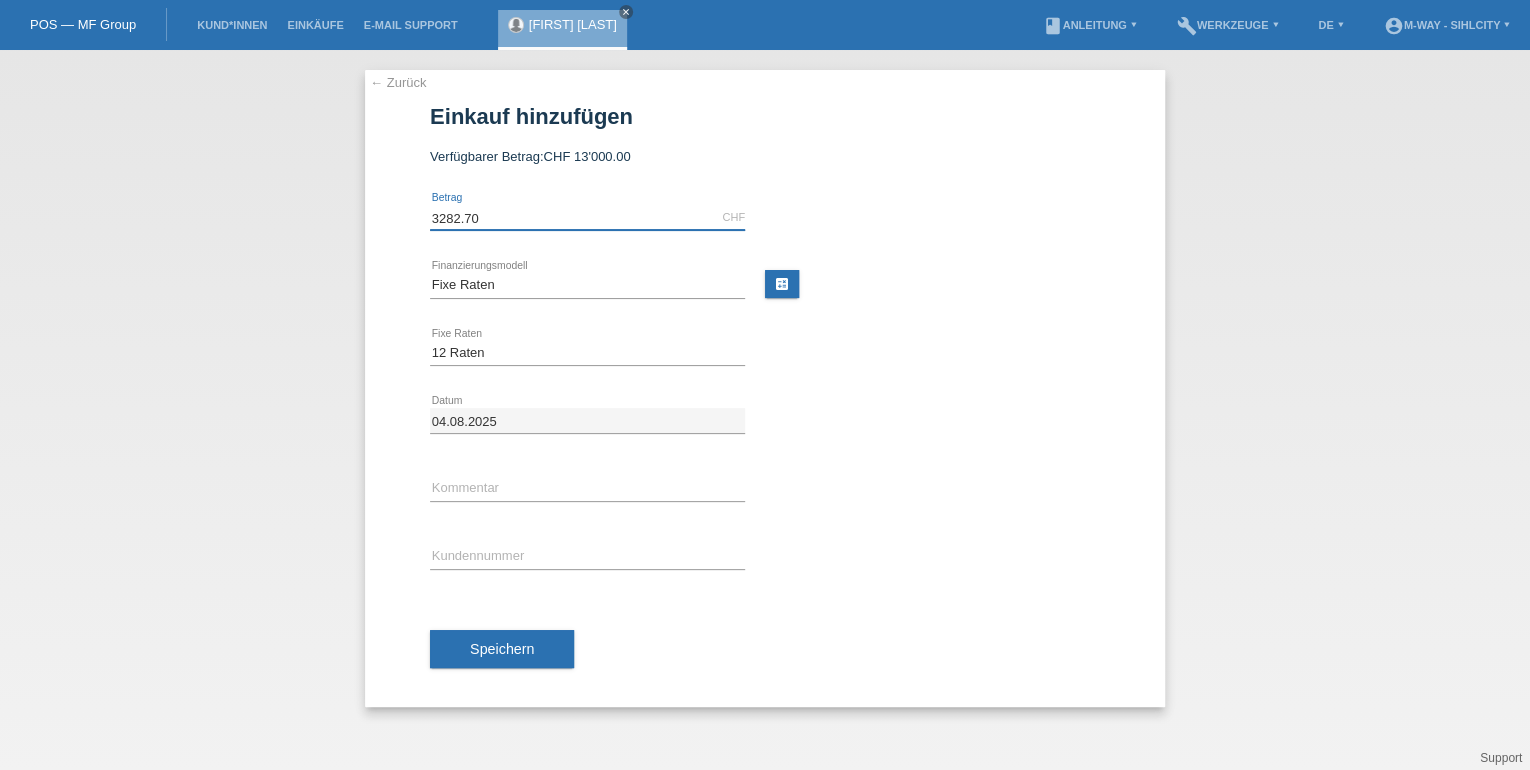 type on "3282.70" 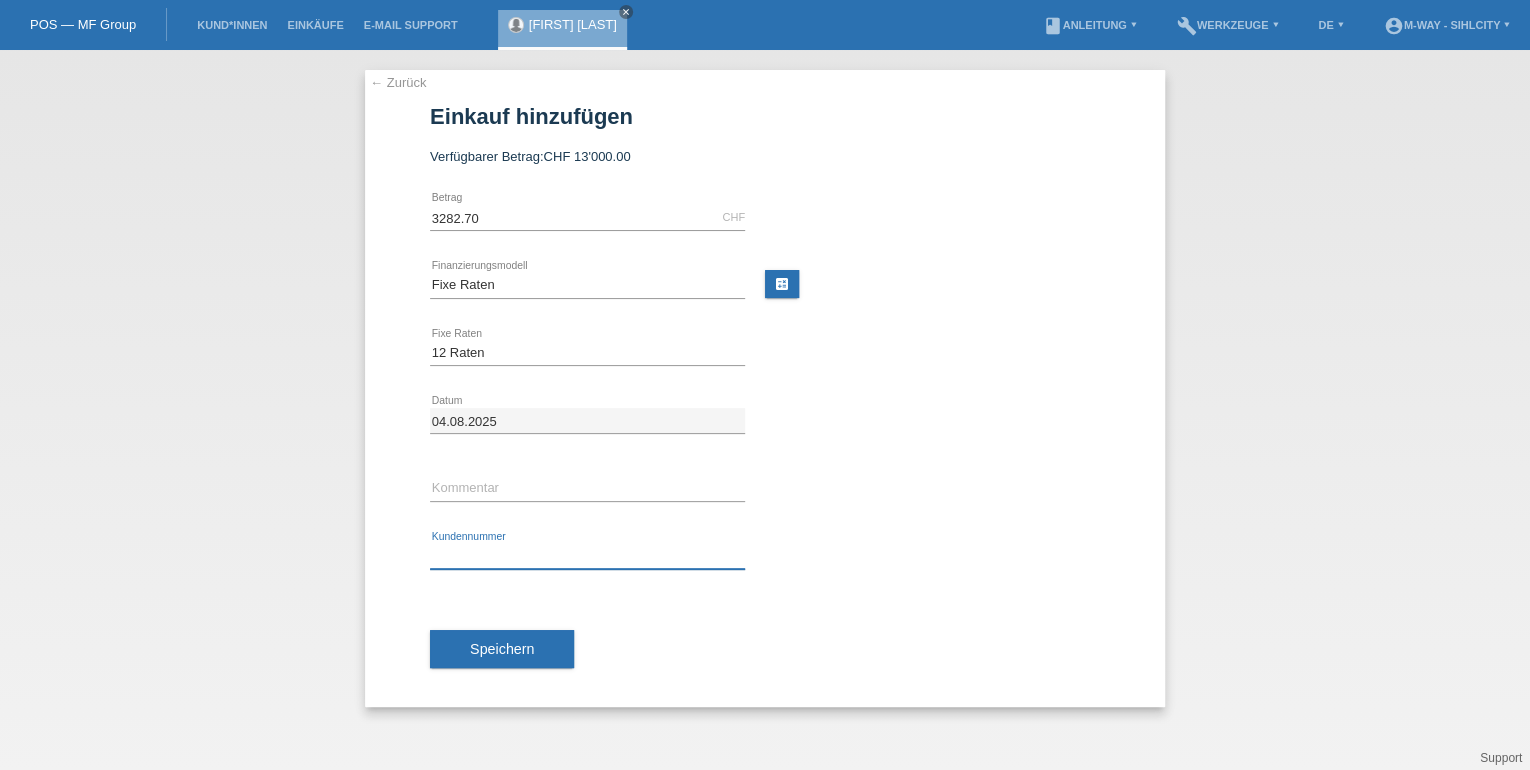 click at bounding box center [587, 556] 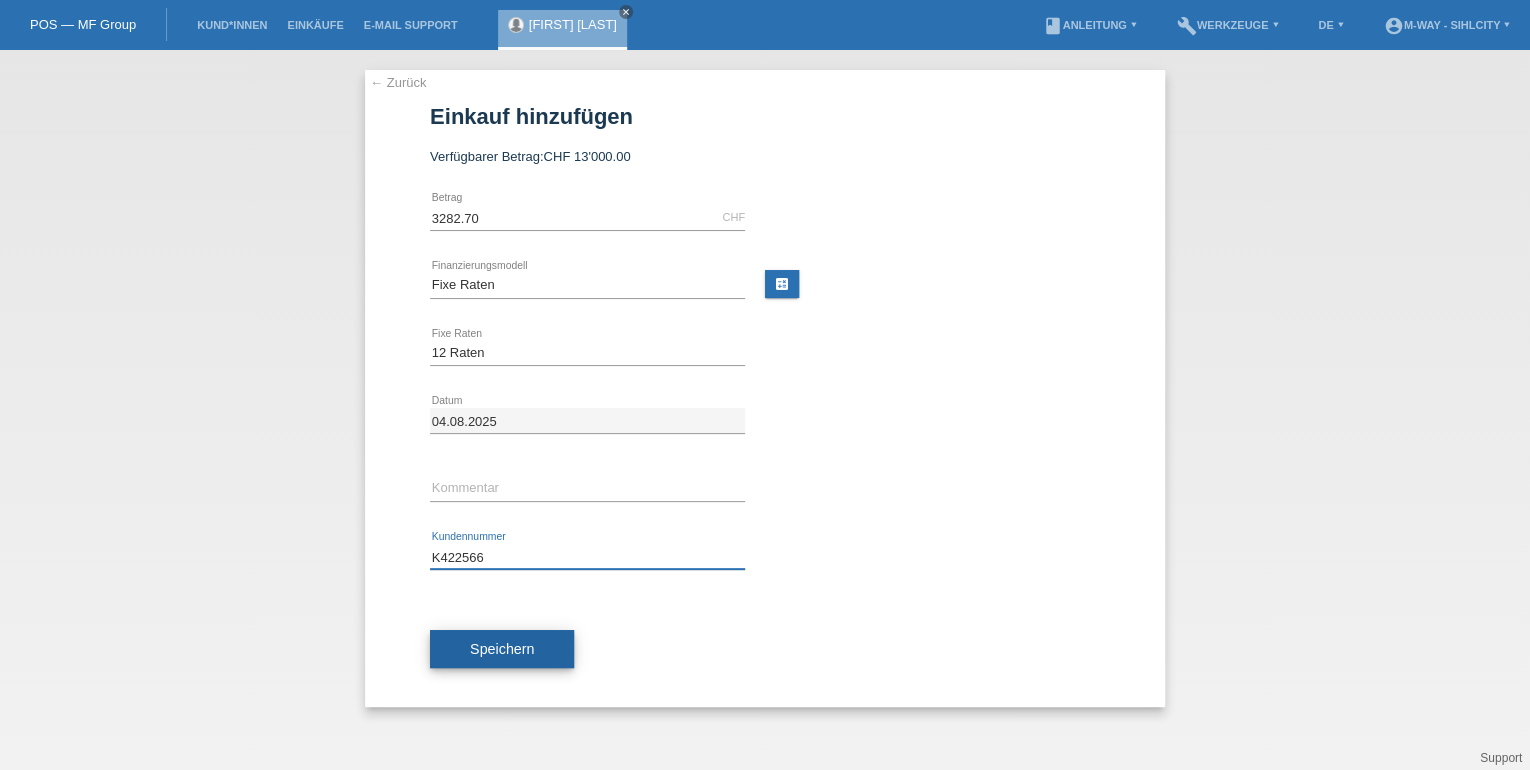 type on "K422566" 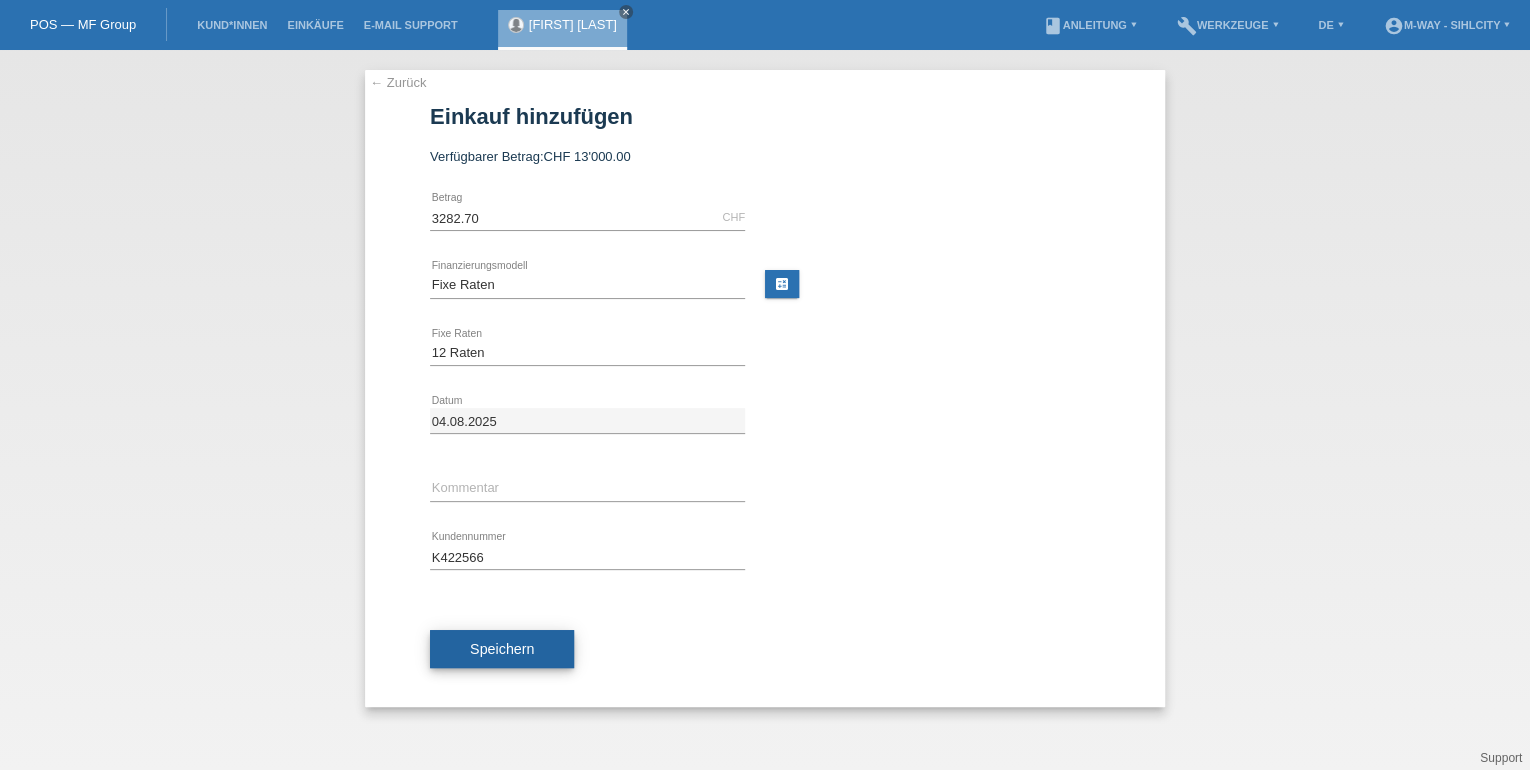 click on "Speichern" at bounding box center [502, 649] 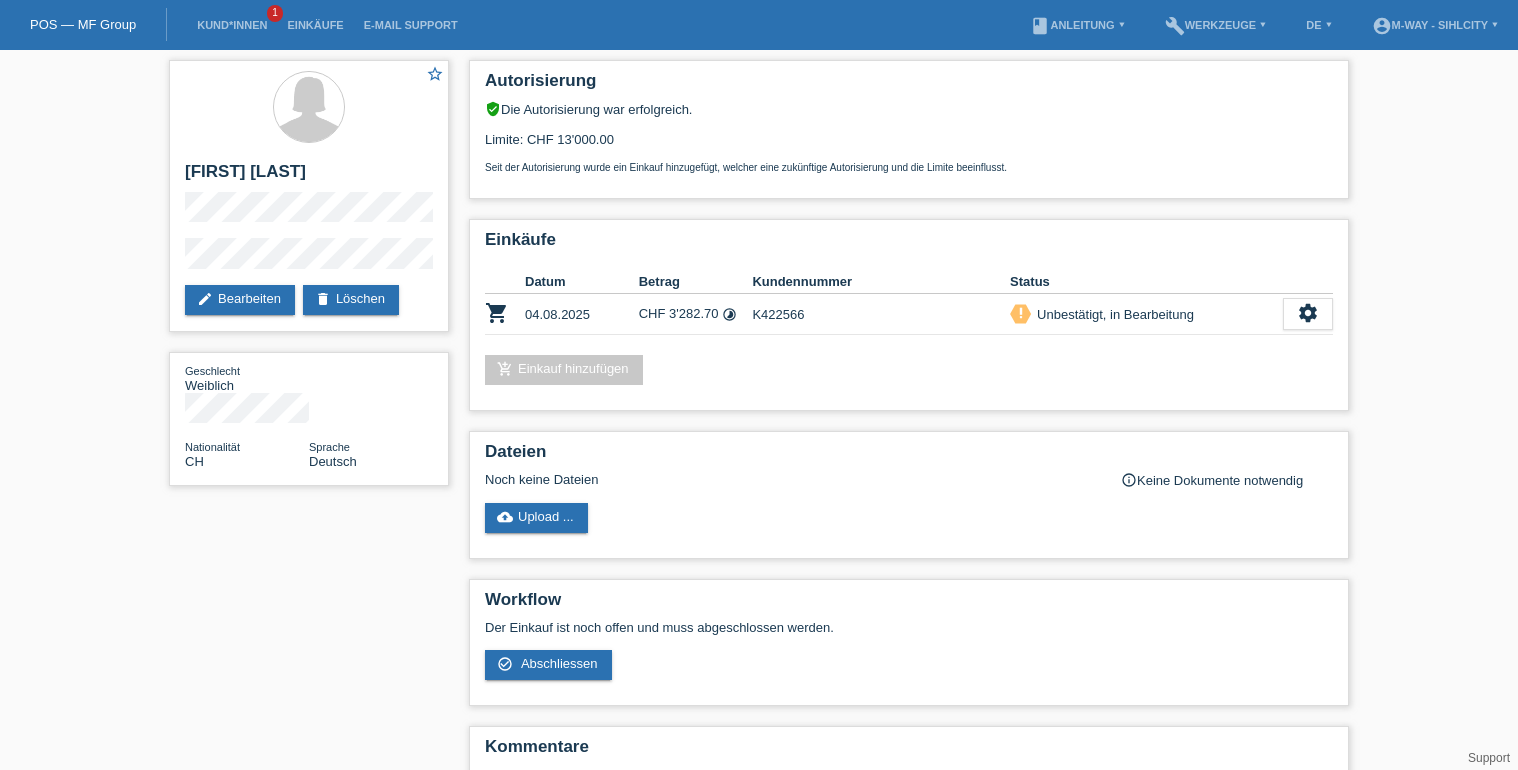 scroll, scrollTop: 0, scrollLeft: 0, axis: both 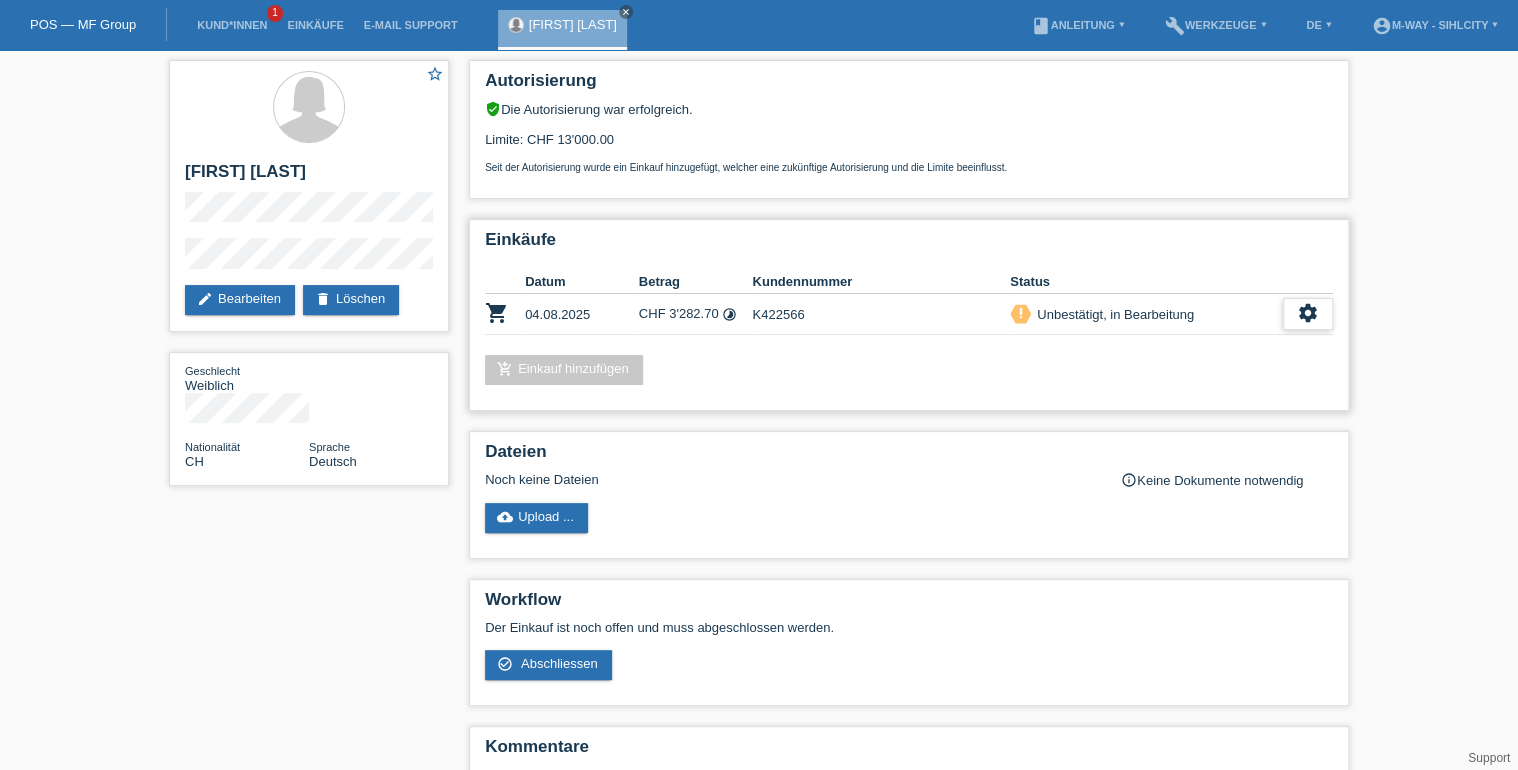 click on "settings" at bounding box center [1308, 314] 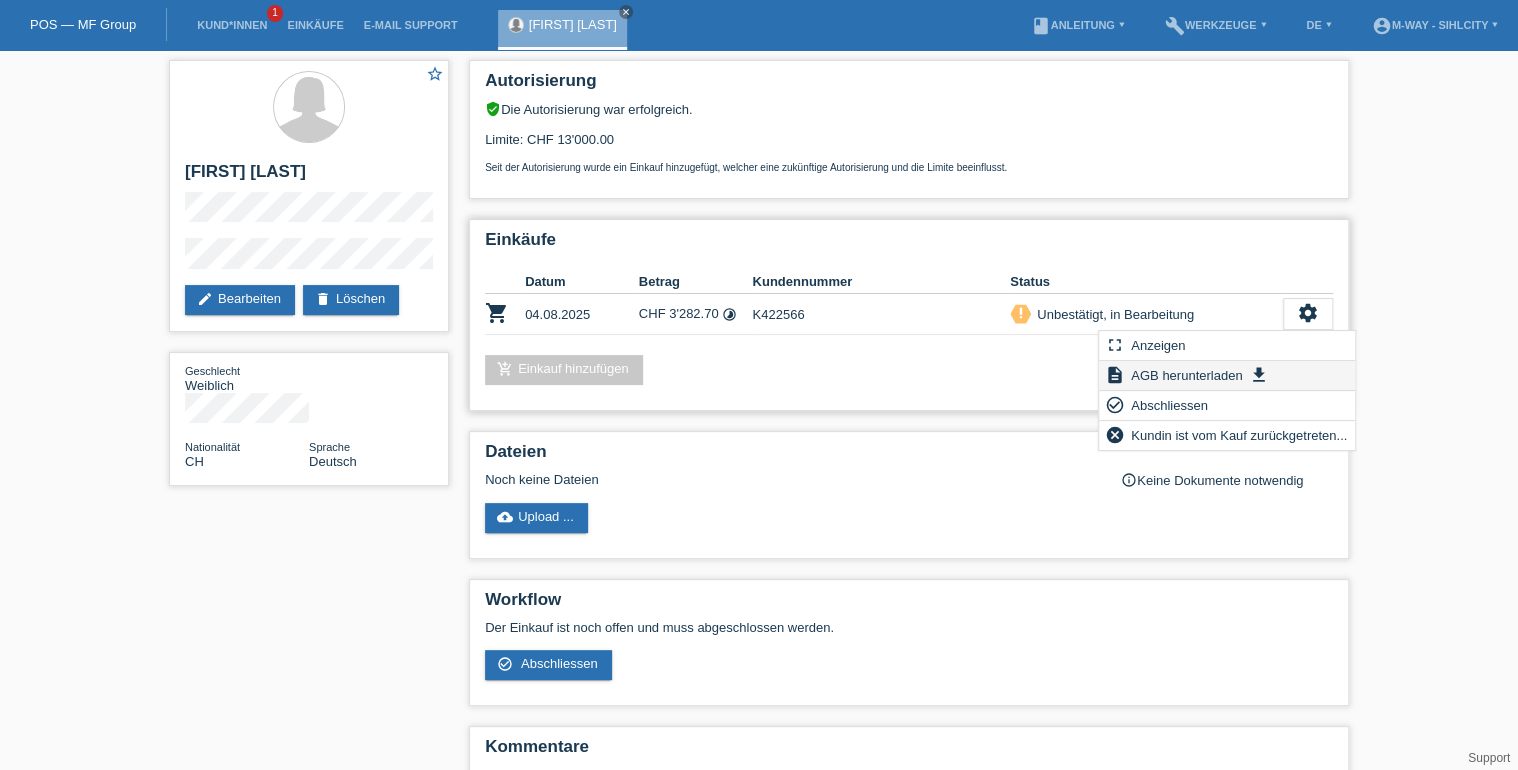 click on "AGB herunterladen" at bounding box center [1186, 375] 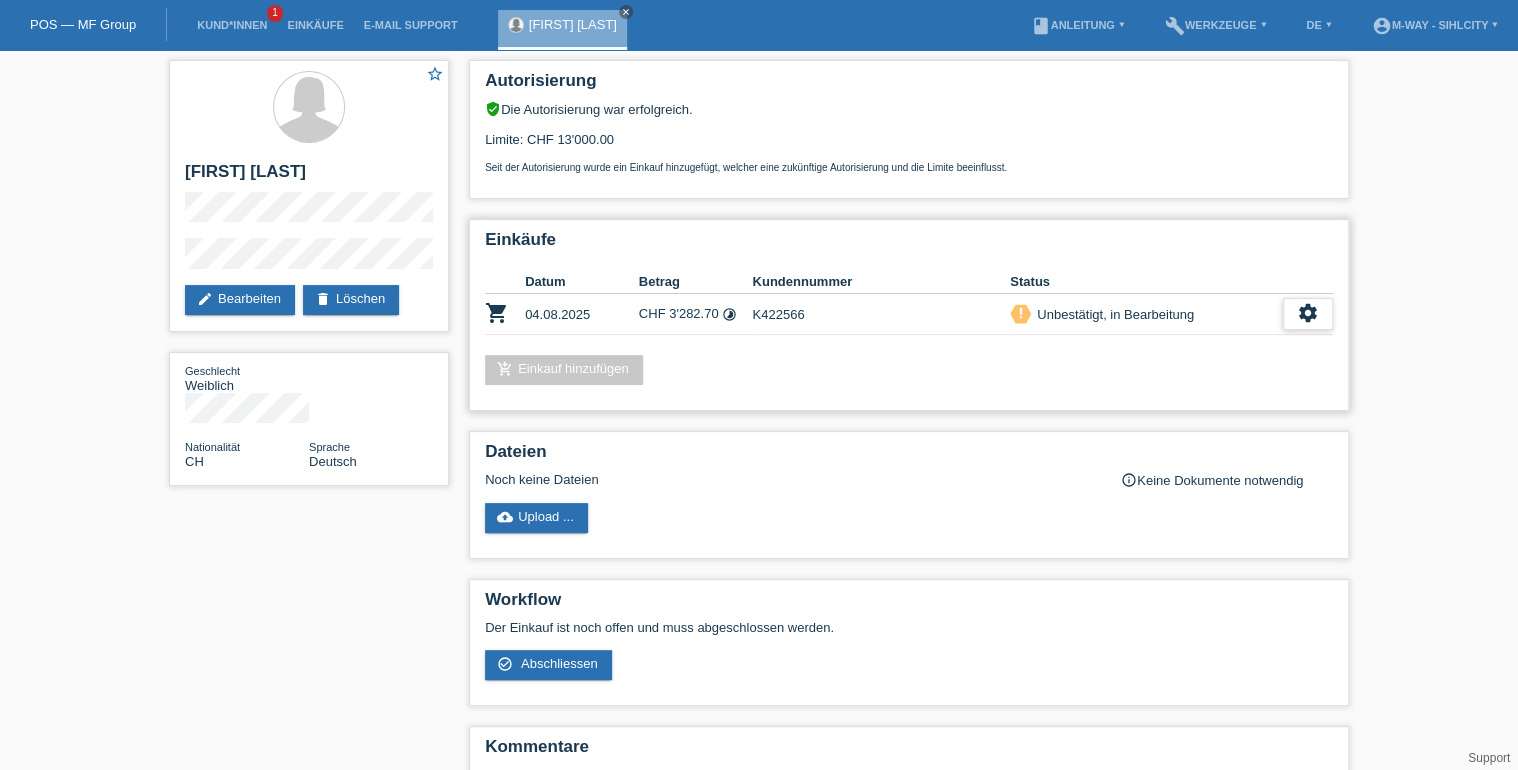 click on "settings" at bounding box center (1308, 314) 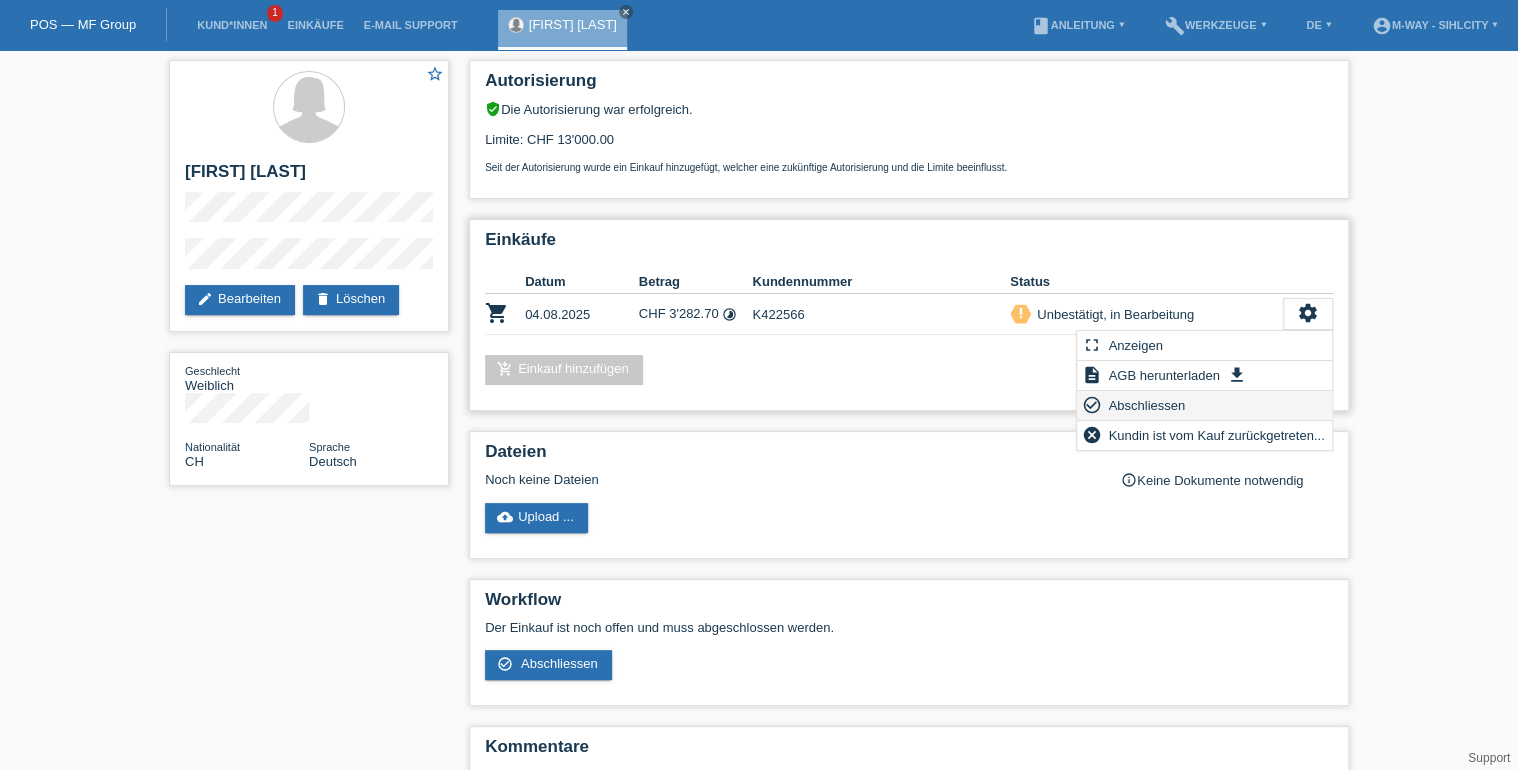 click on "check_circle_outline   Abschliessen" at bounding box center (1205, 406) 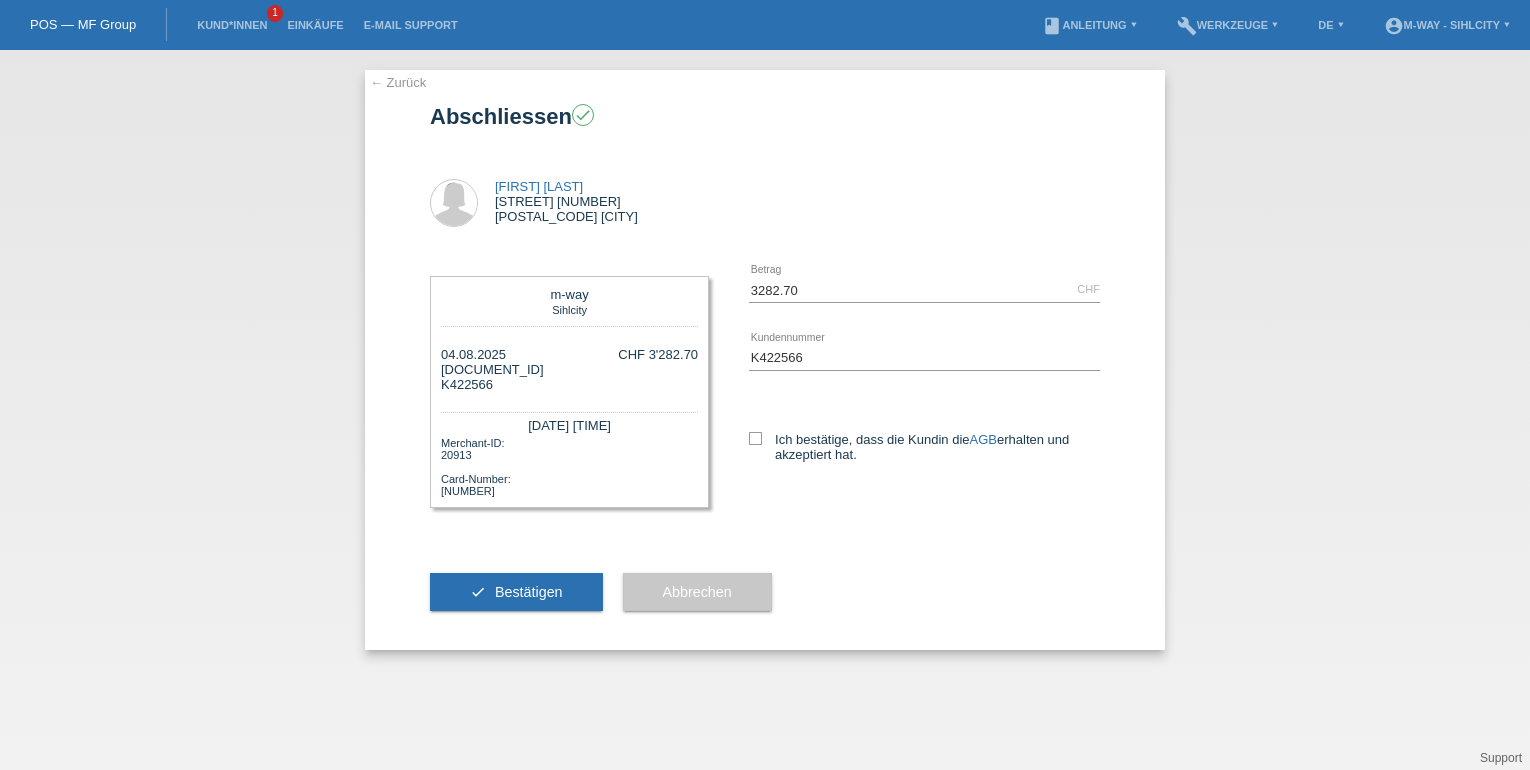 scroll, scrollTop: 0, scrollLeft: 0, axis: both 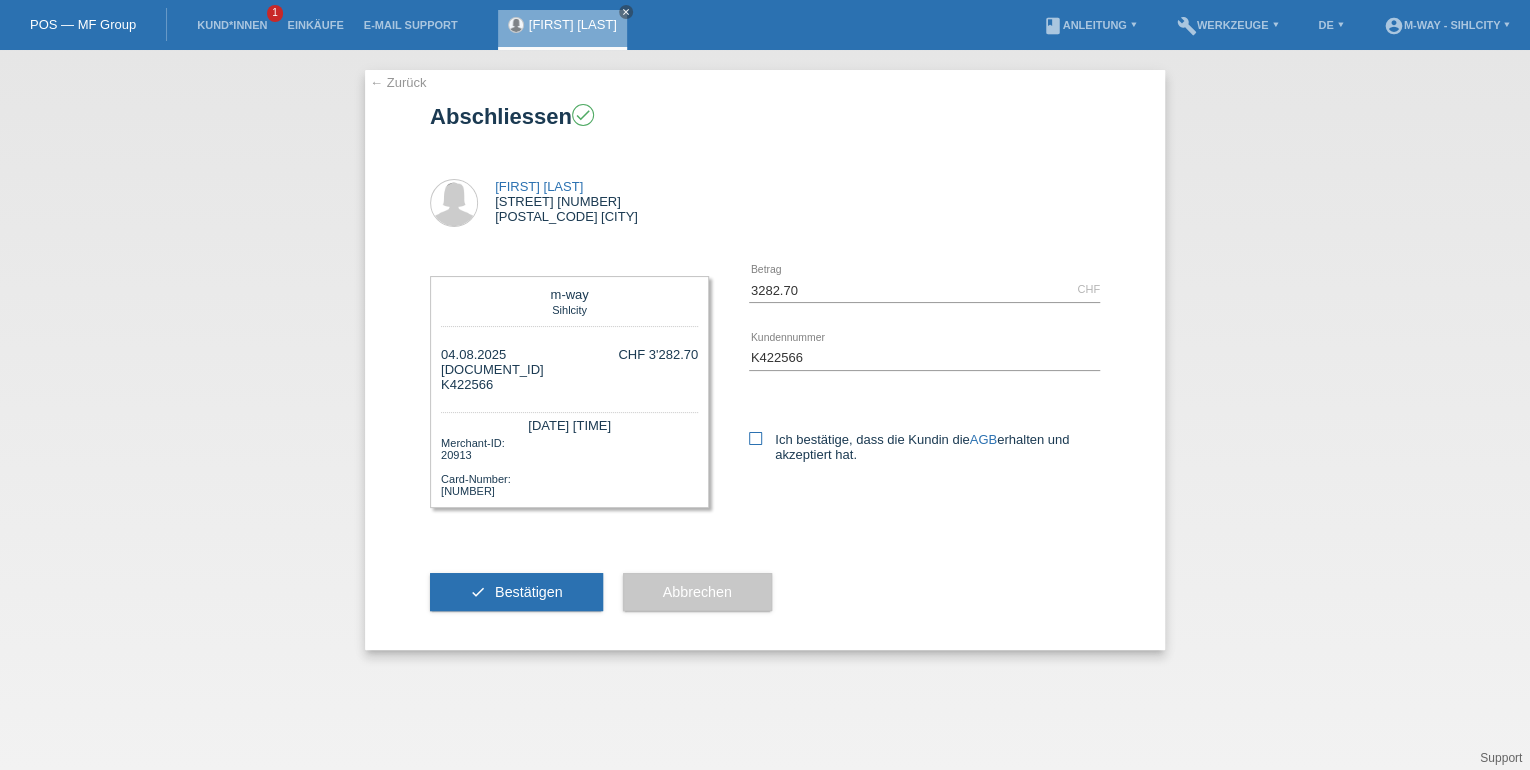 click at bounding box center [755, 438] 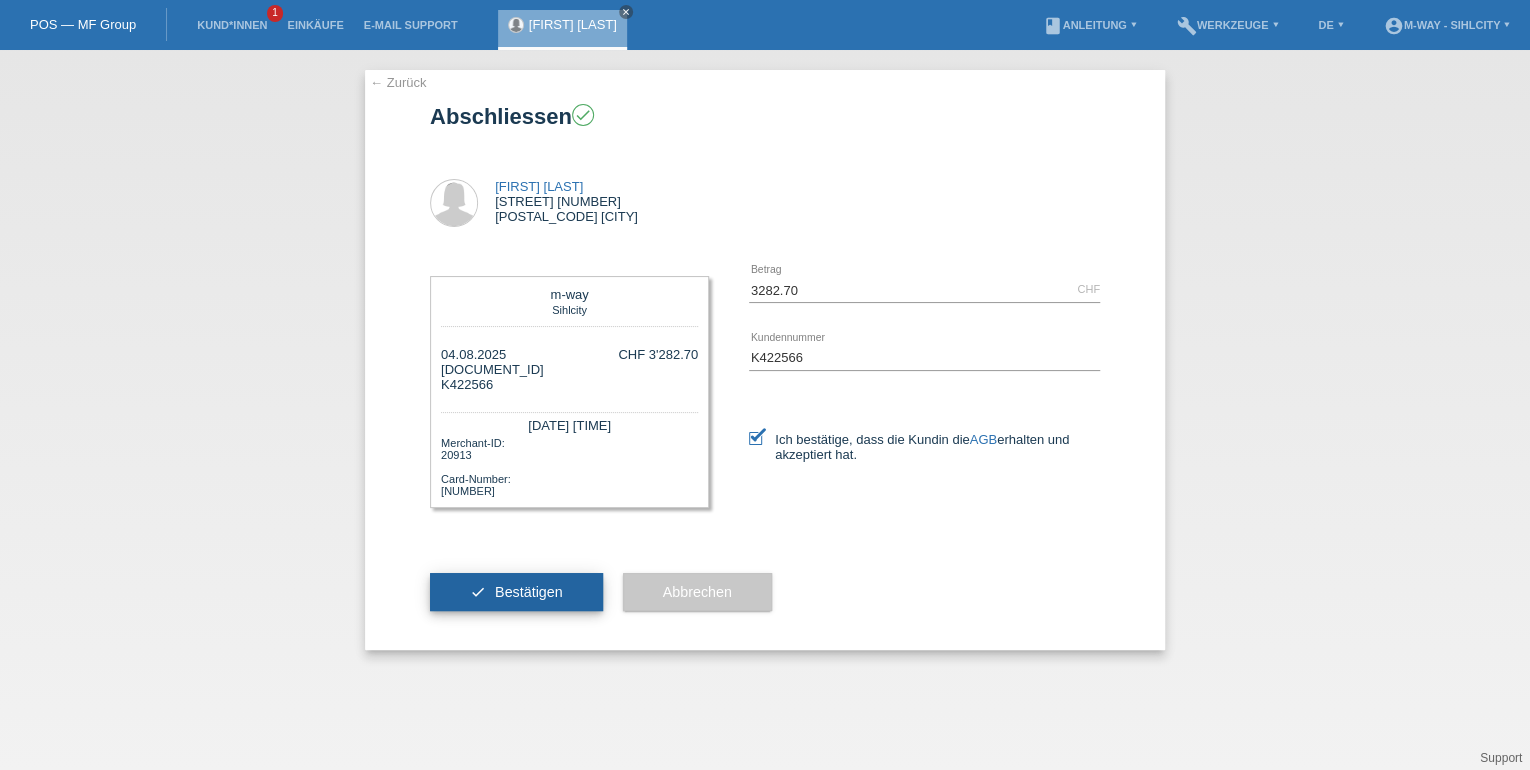 click on "check   Bestätigen" at bounding box center (516, 592) 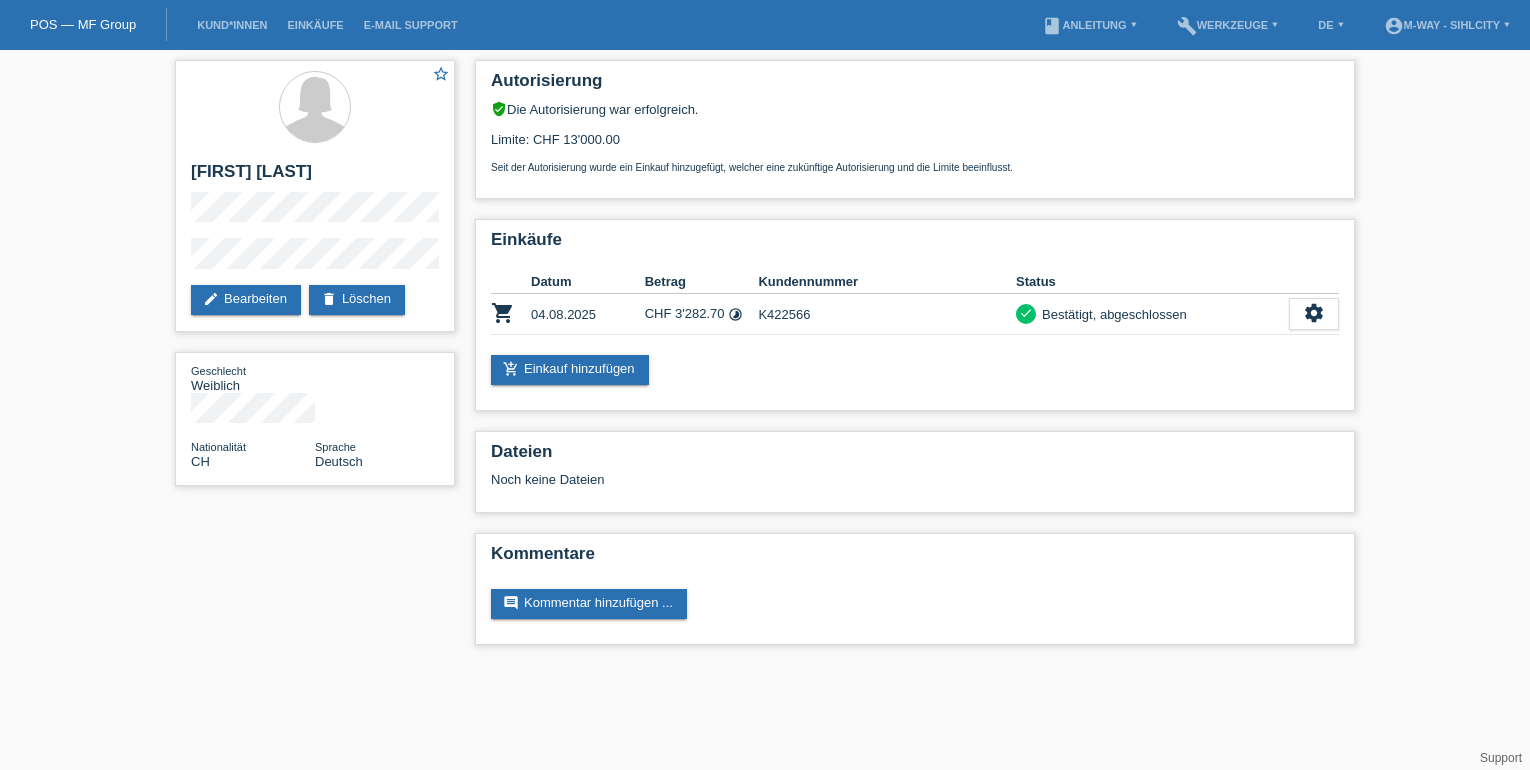 scroll, scrollTop: 0, scrollLeft: 0, axis: both 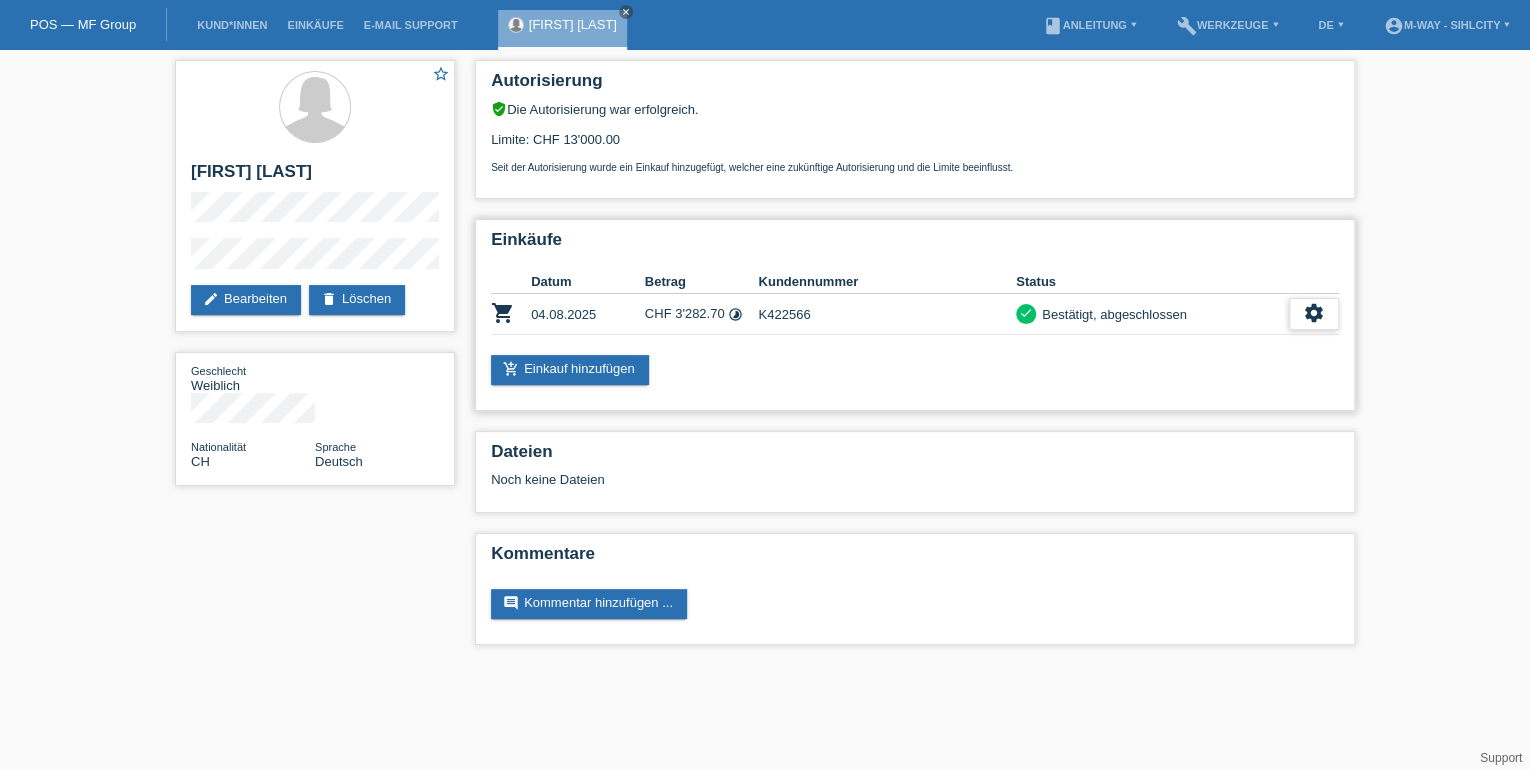click on "settings" at bounding box center (1314, 314) 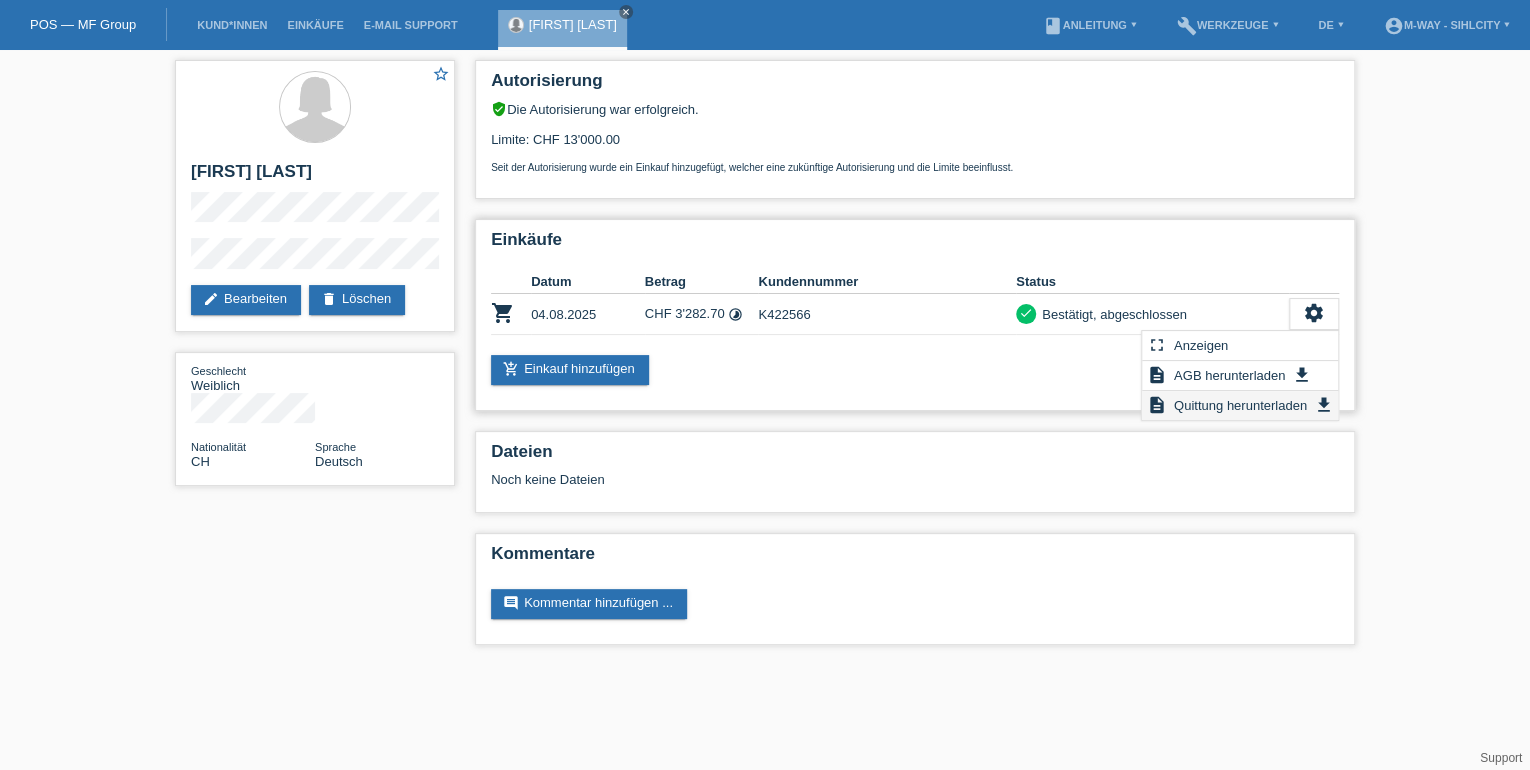 click on "Quittung herunterladen" at bounding box center (1240, 405) 